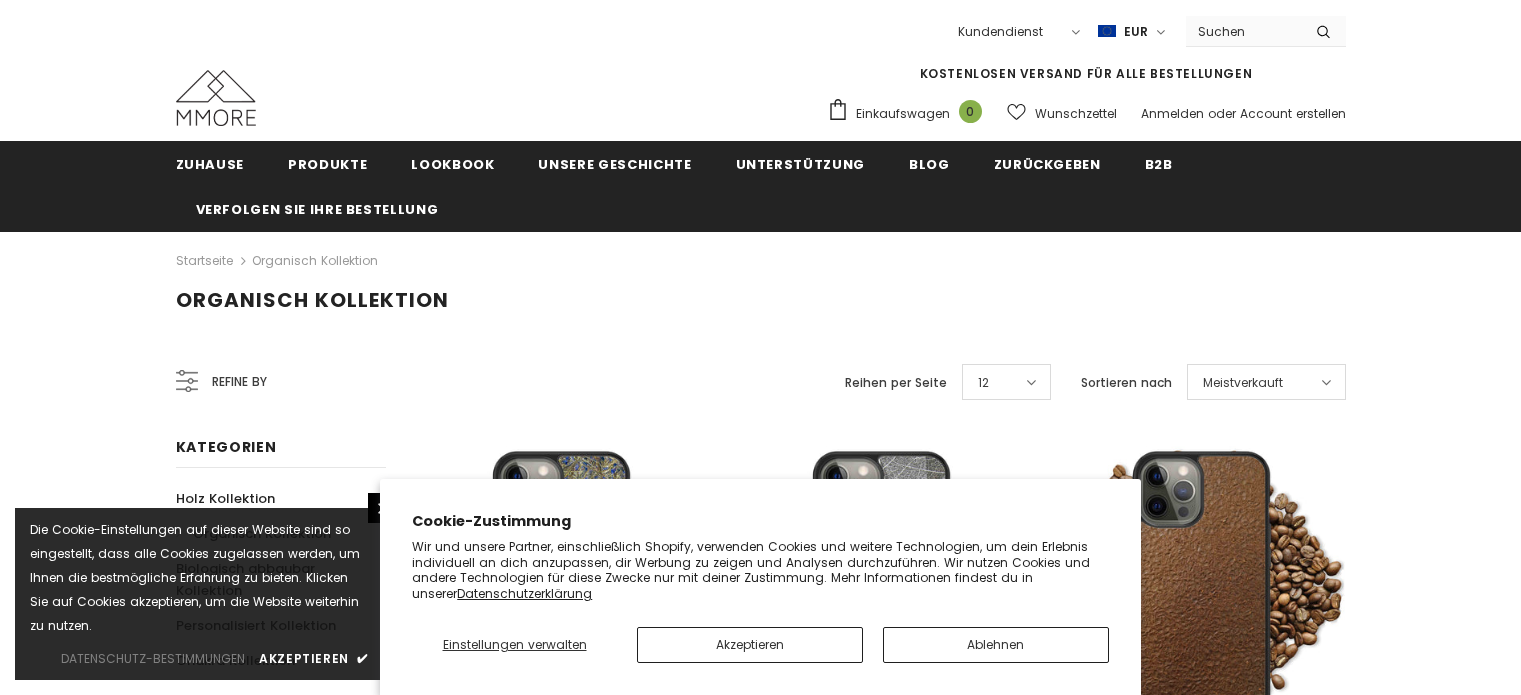 scroll, scrollTop: 0, scrollLeft: 0, axis: both 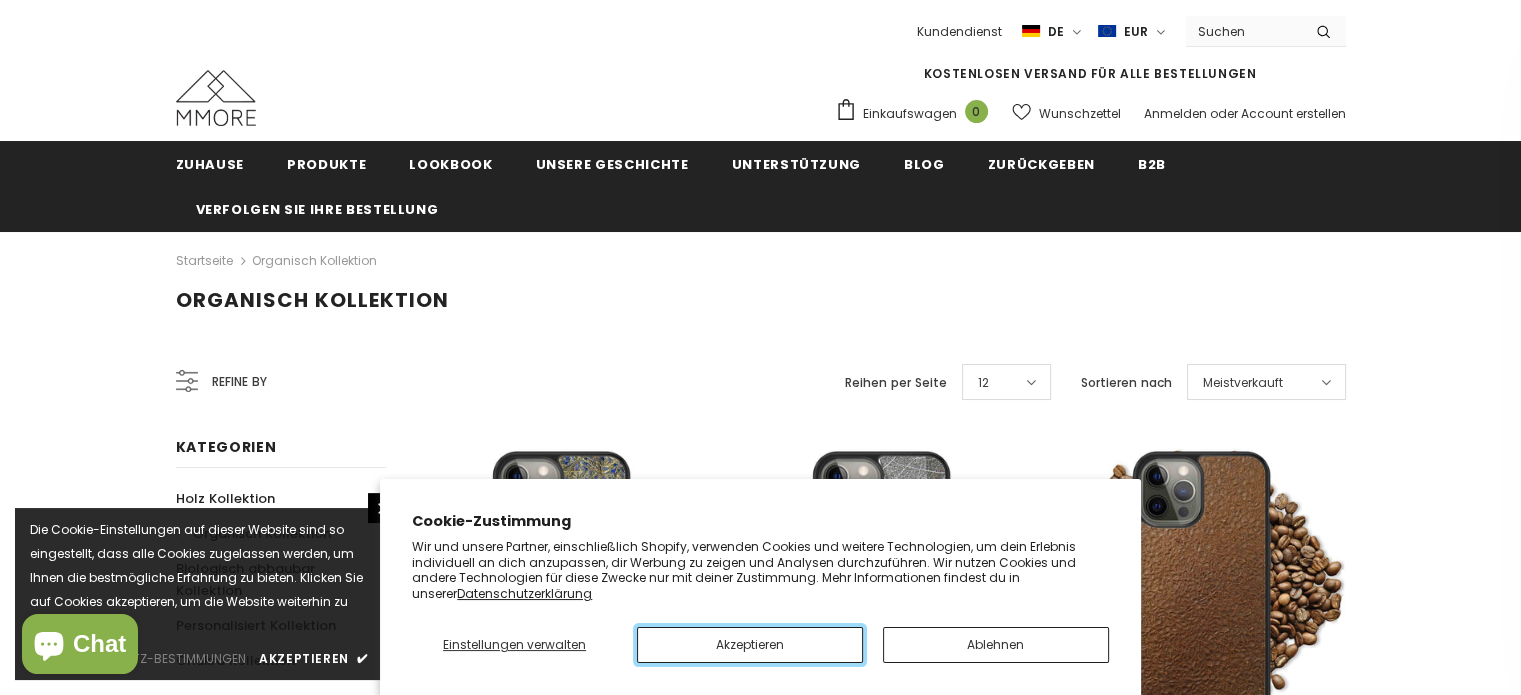 click on "Akzeptieren" at bounding box center [750, 645] 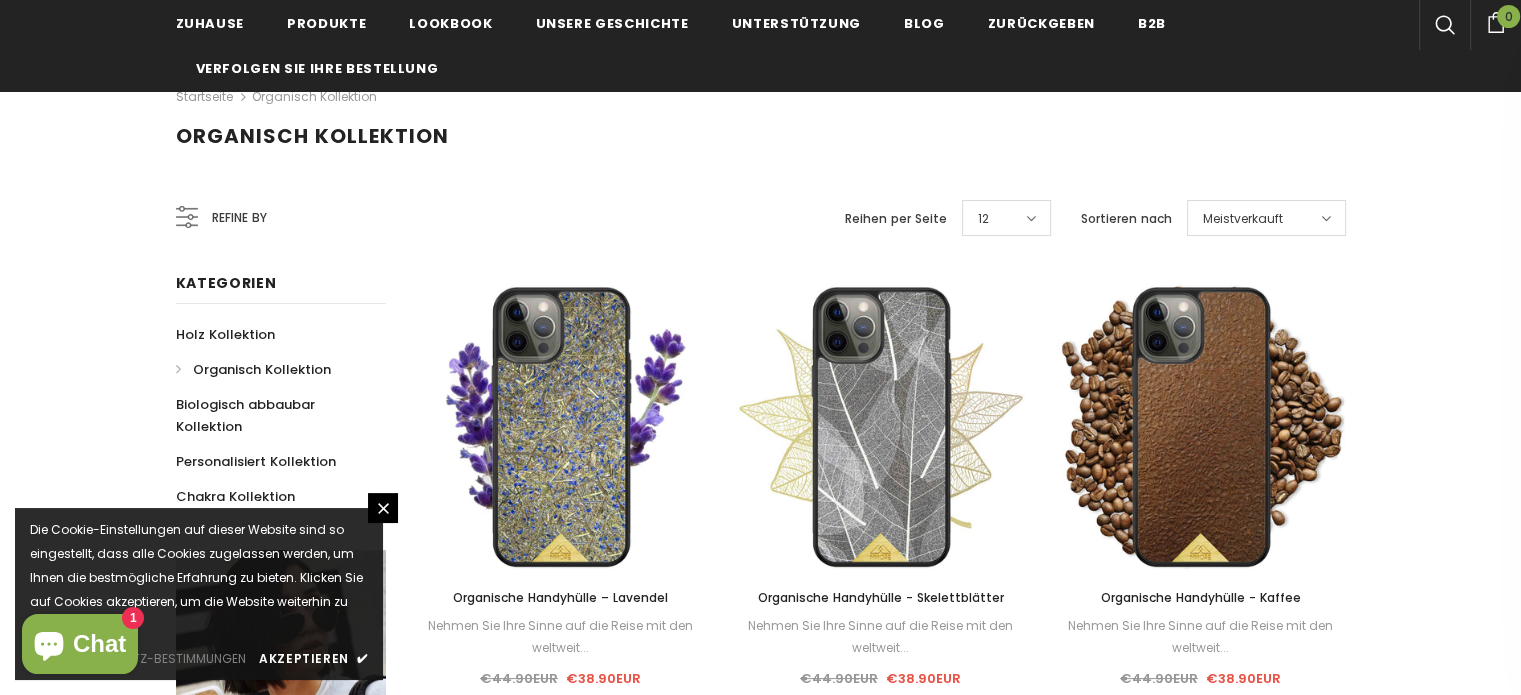 scroll, scrollTop: 200, scrollLeft: 0, axis: vertical 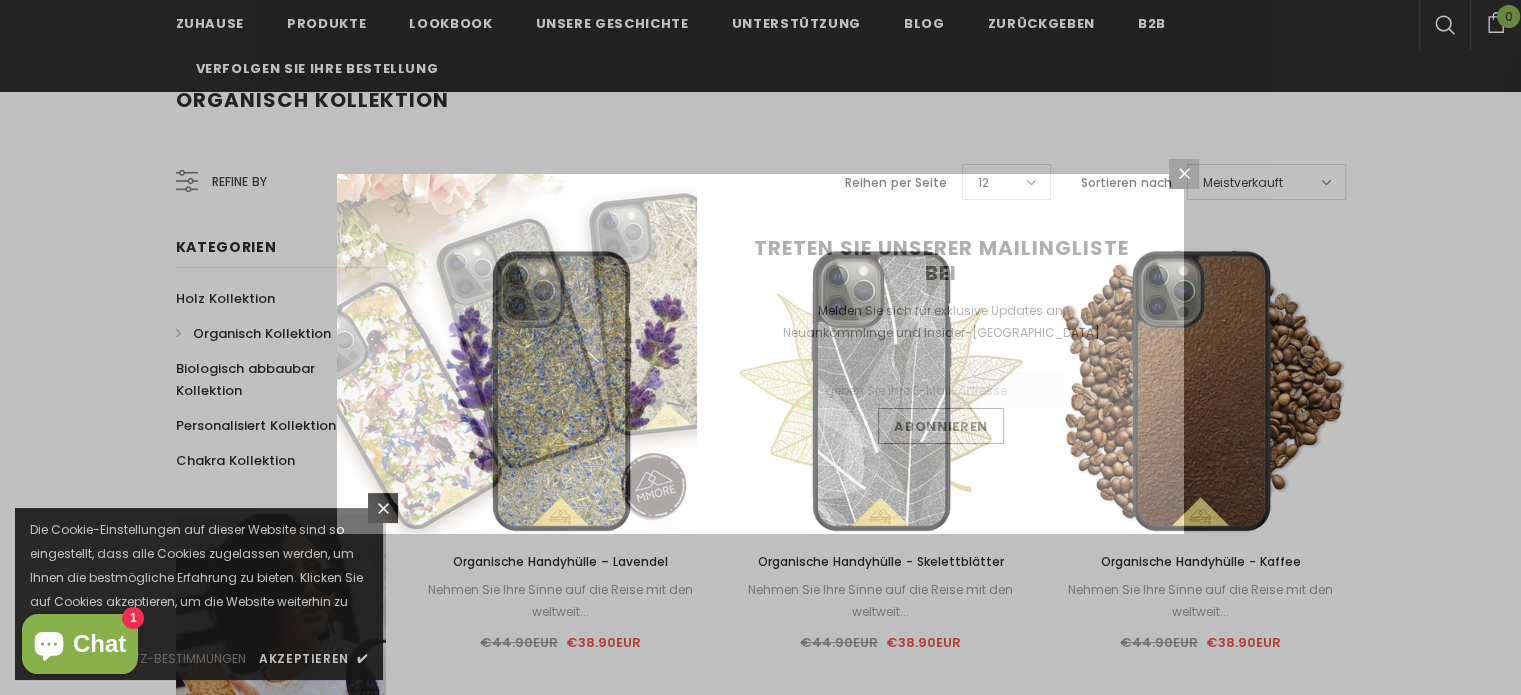 click on "Treten Sie unserer Mailingliste bei
Melden Sie sich für exklusive Updates an,   Neuankömmlinge und Insider-Rabatte
Abonnieren" at bounding box center [760, 347] 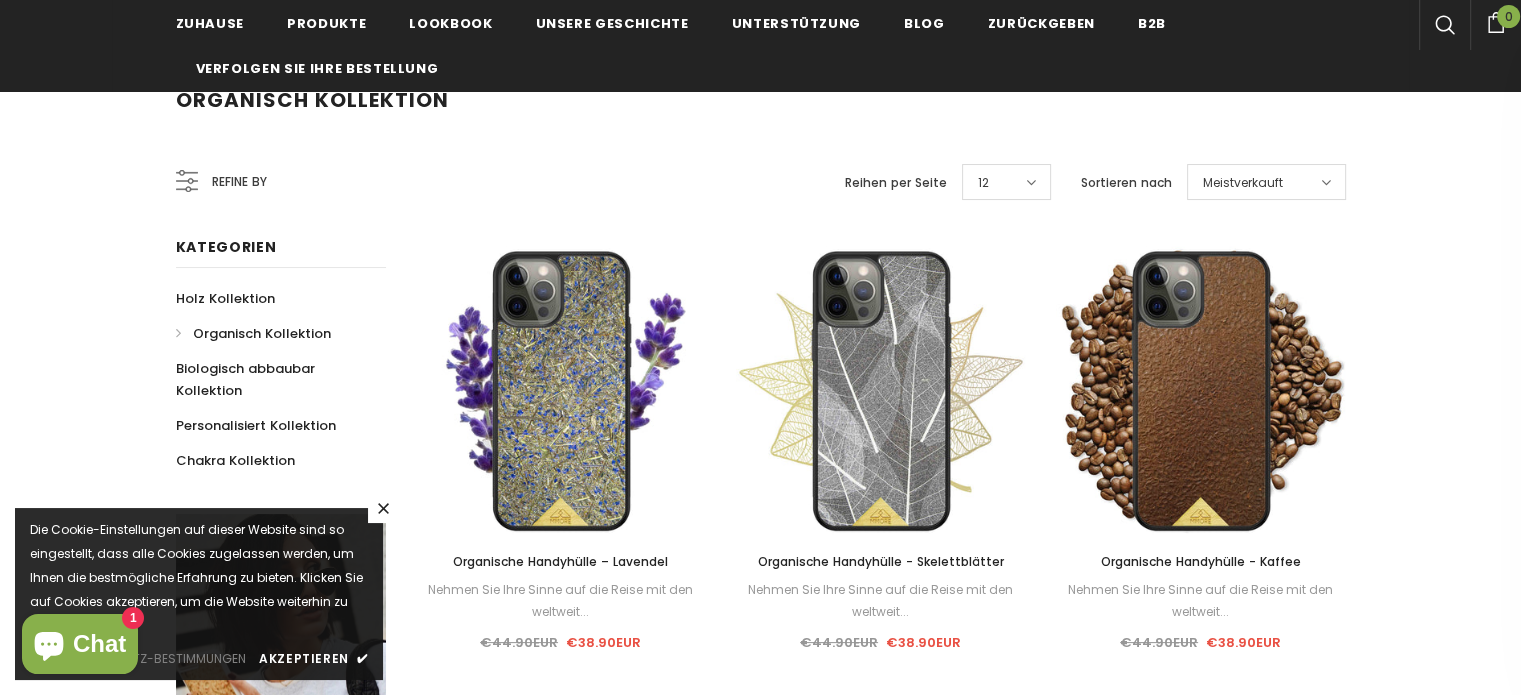 click 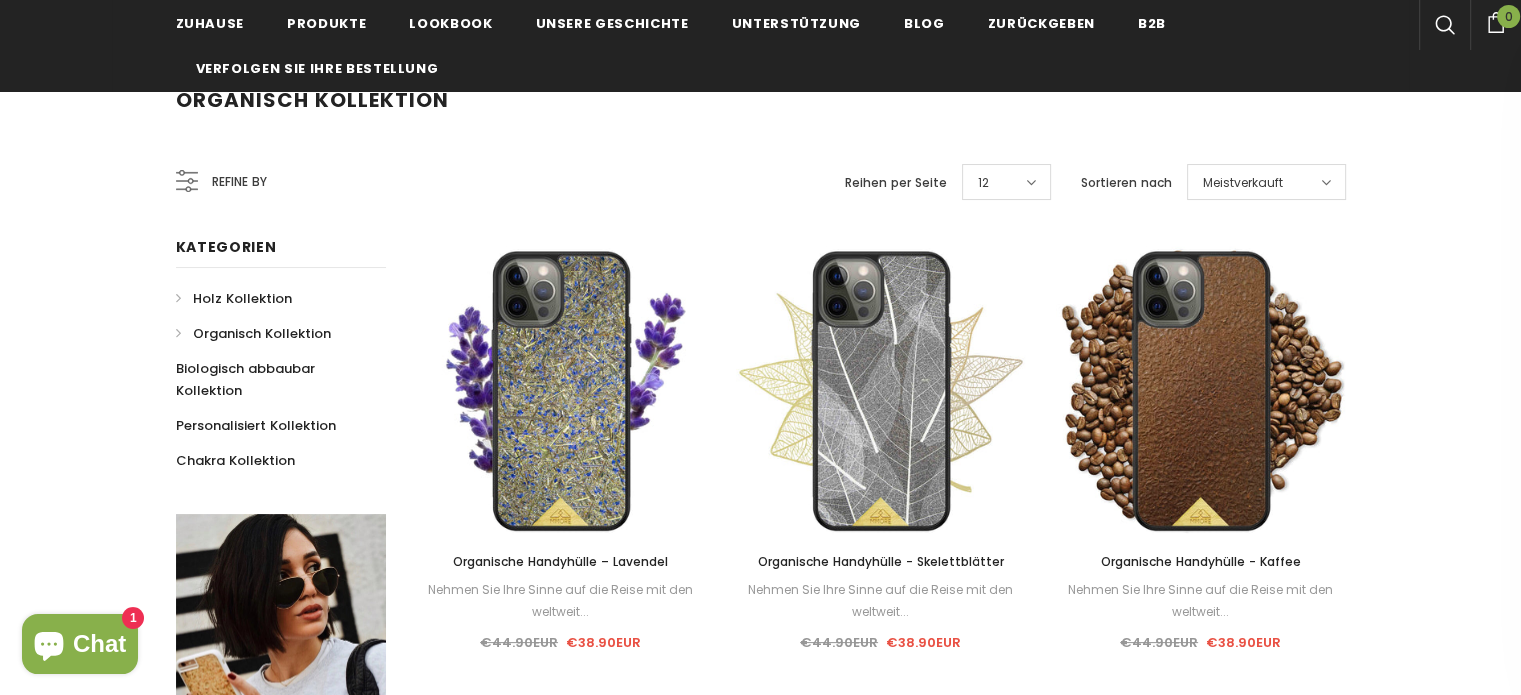 click on "Holz Kollektion" at bounding box center [234, 298] 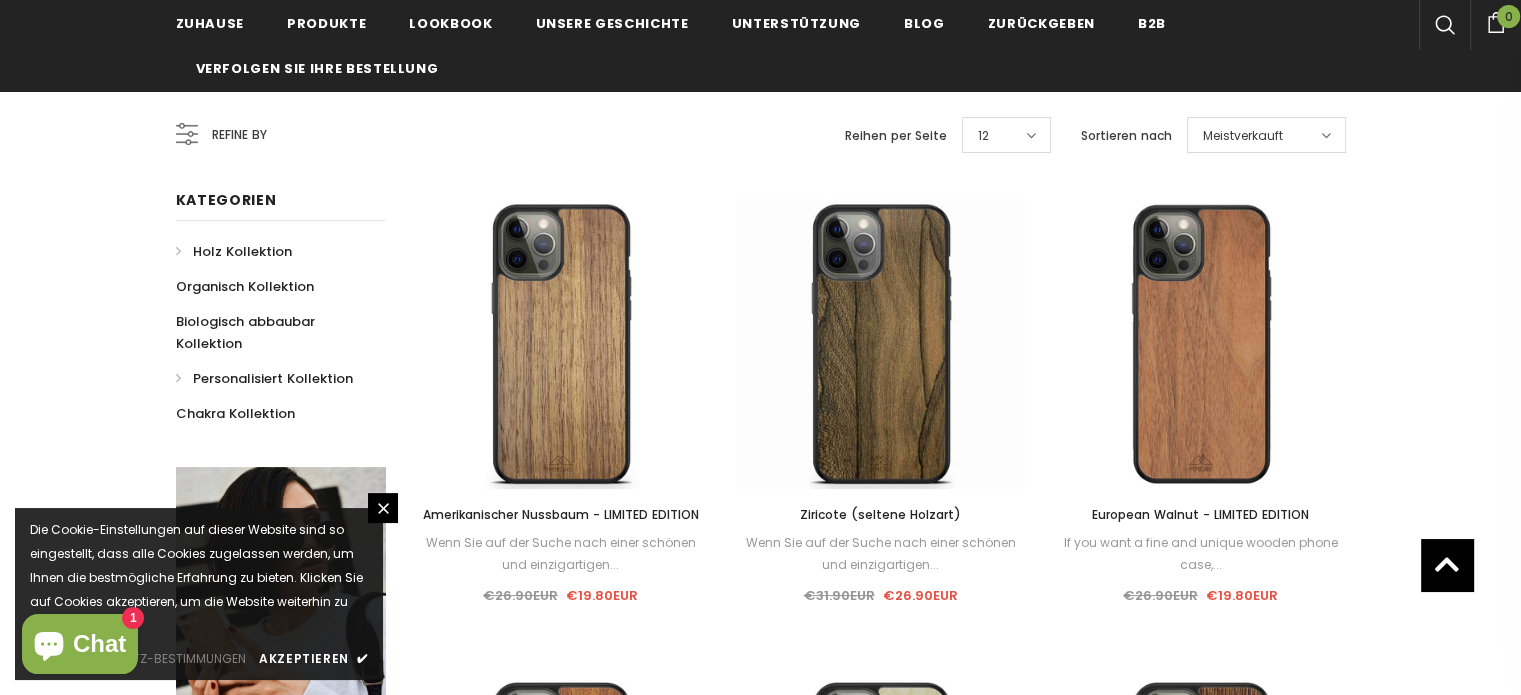 scroll, scrollTop: 200, scrollLeft: 0, axis: vertical 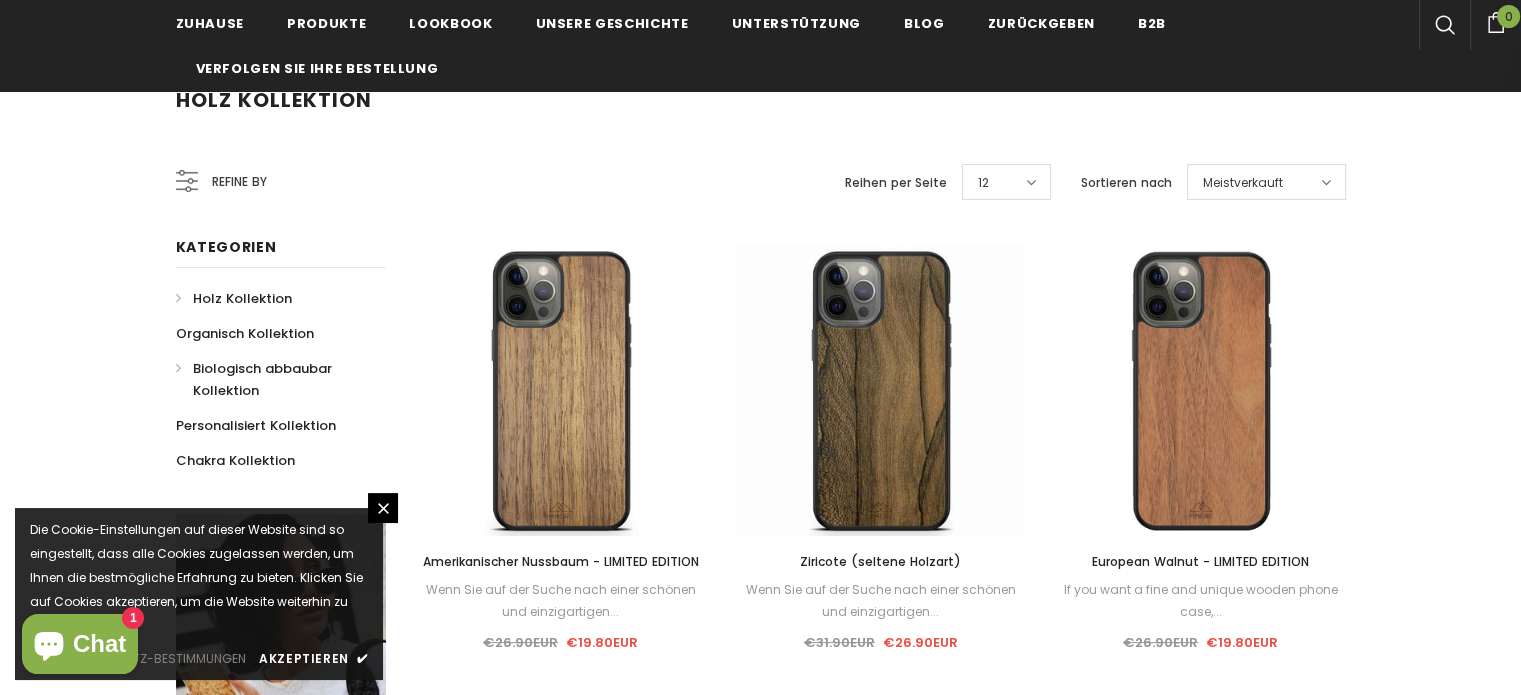 click on "Biologisch abbaubar Kollektion" at bounding box center [270, 379] 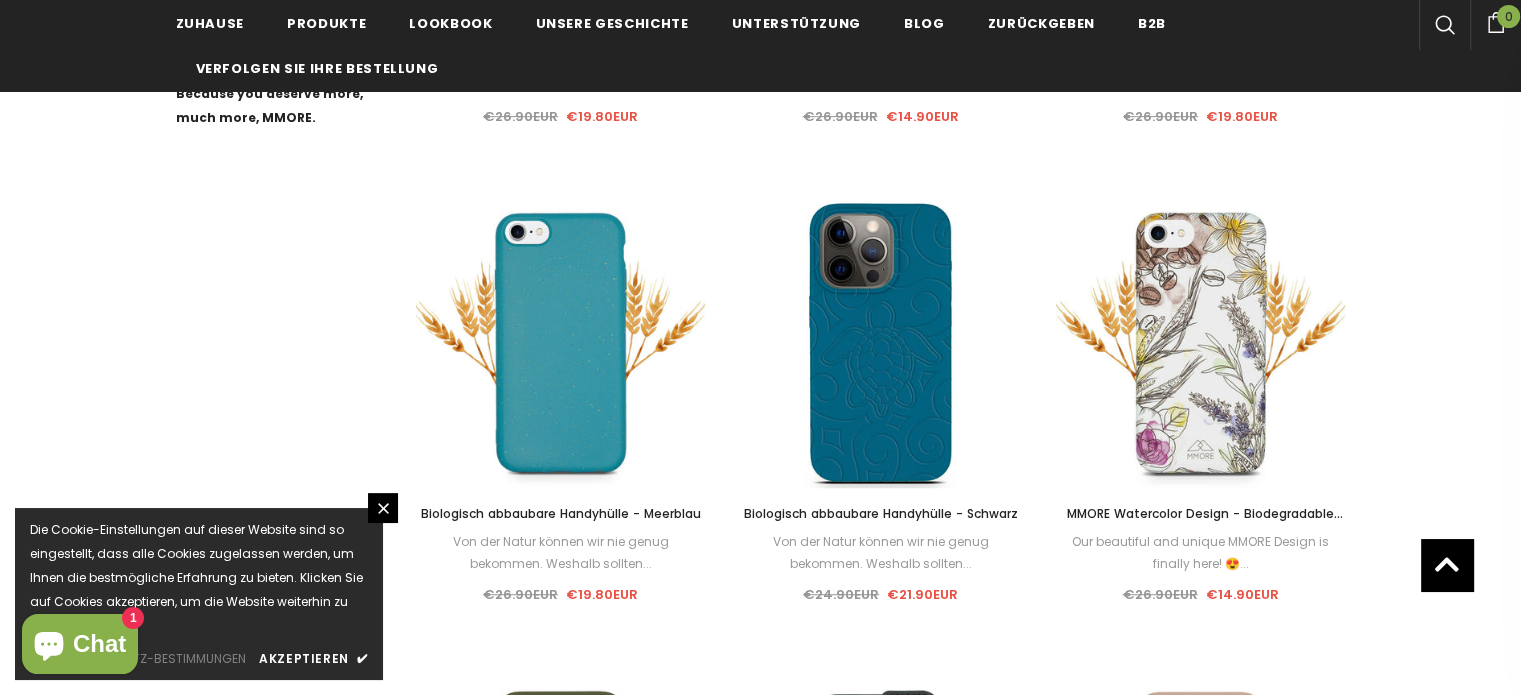 scroll, scrollTop: 1200, scrollLeft: 0, axis: vertical 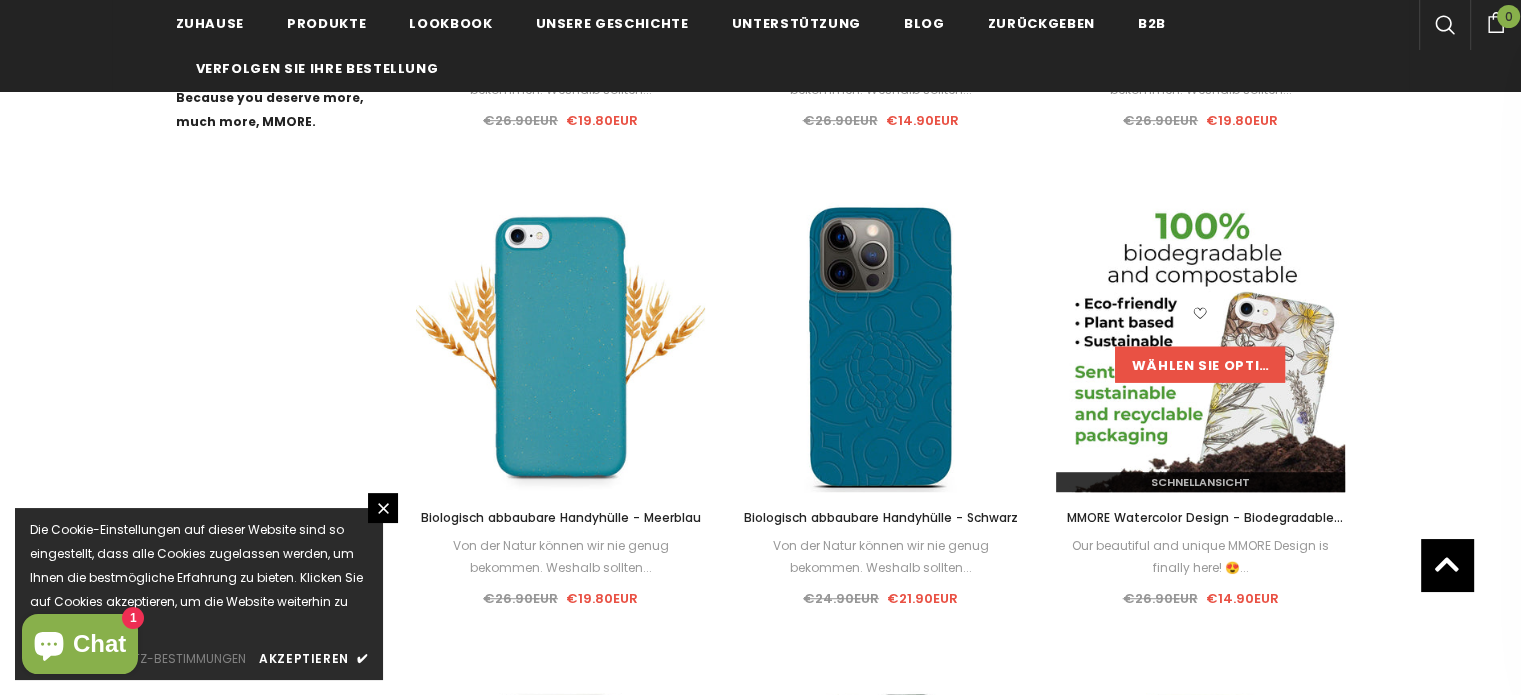 click on "Wählen Sie Optionen" at bounding box center [1200, 364] 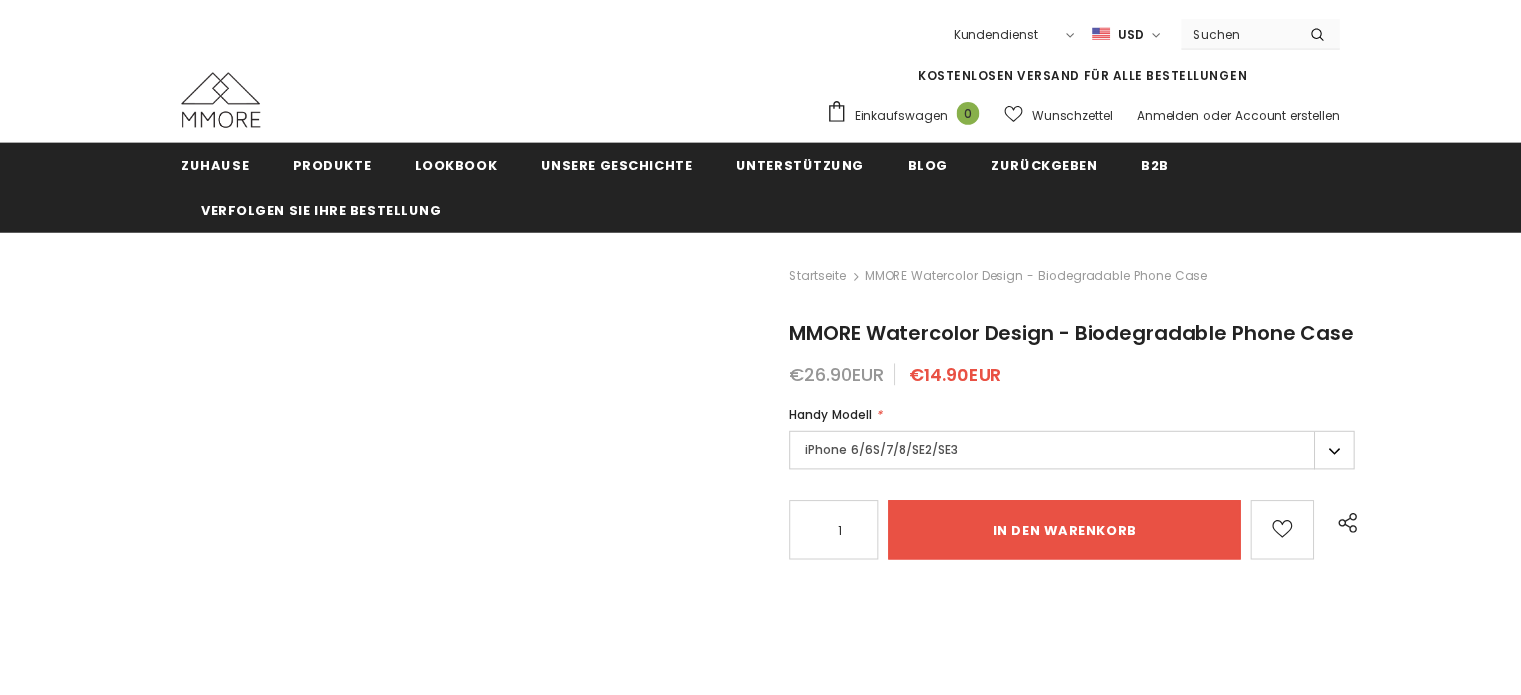 scroll, scrollTop: 0, scrollLeft: 0, axis: both 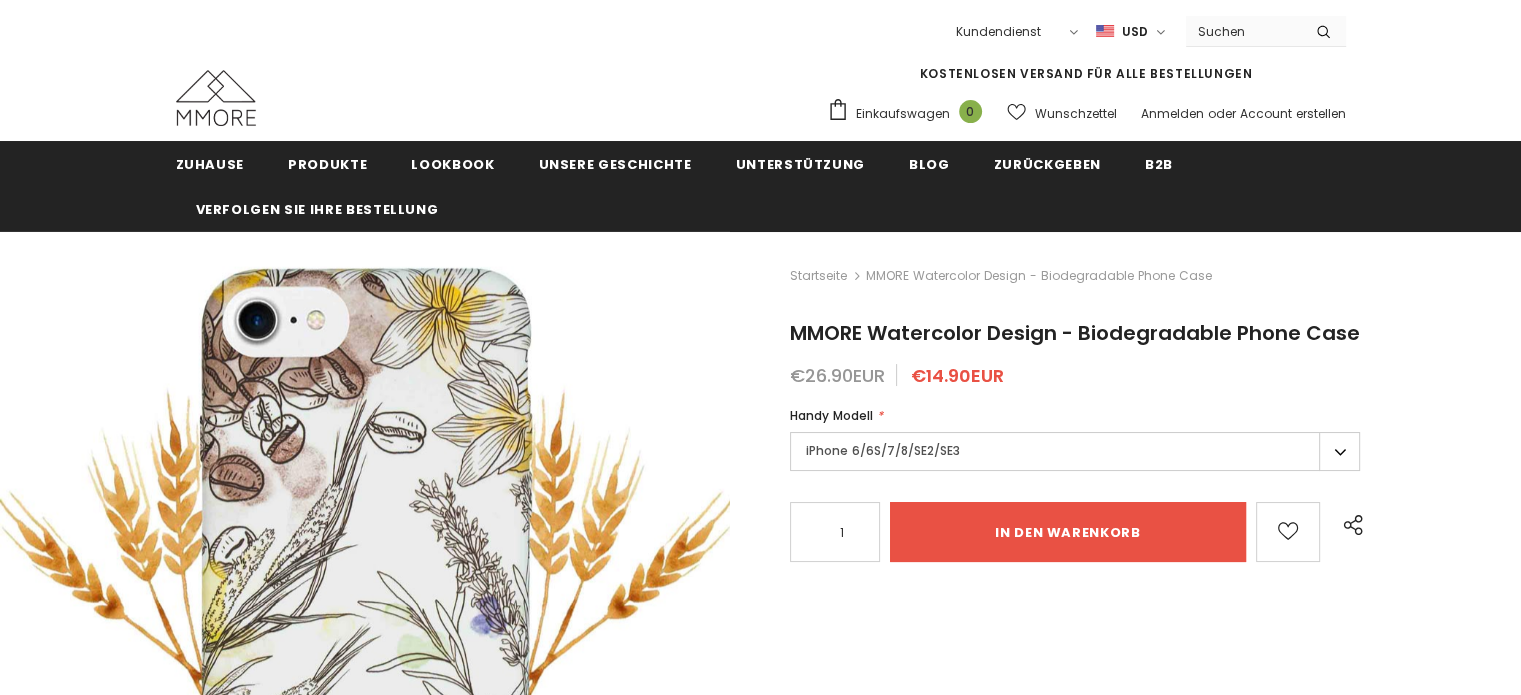 click on "iPhone 6/6S/7/8/SE2/SE3" at bounding box center (1075, 451) 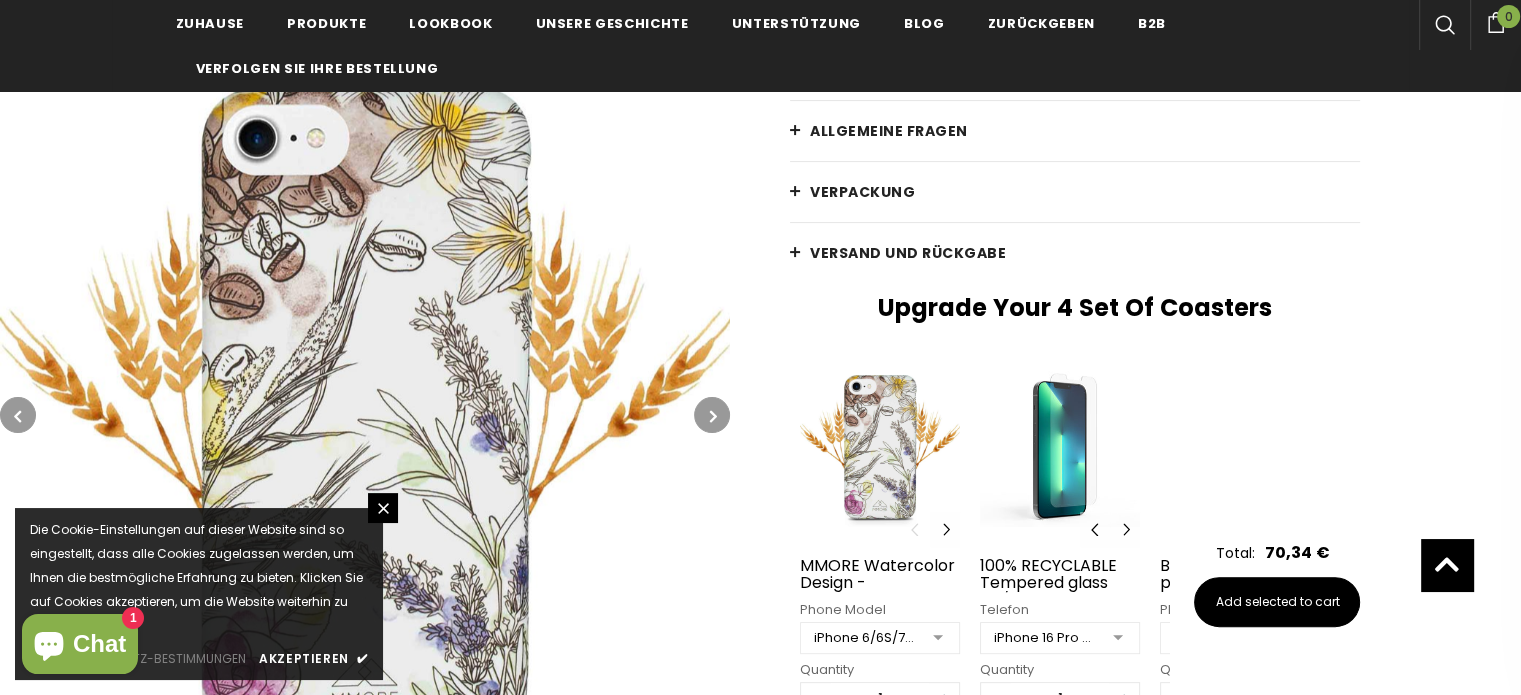 scroll, scrollTop: 0, scrollLeft: 0, axis: both 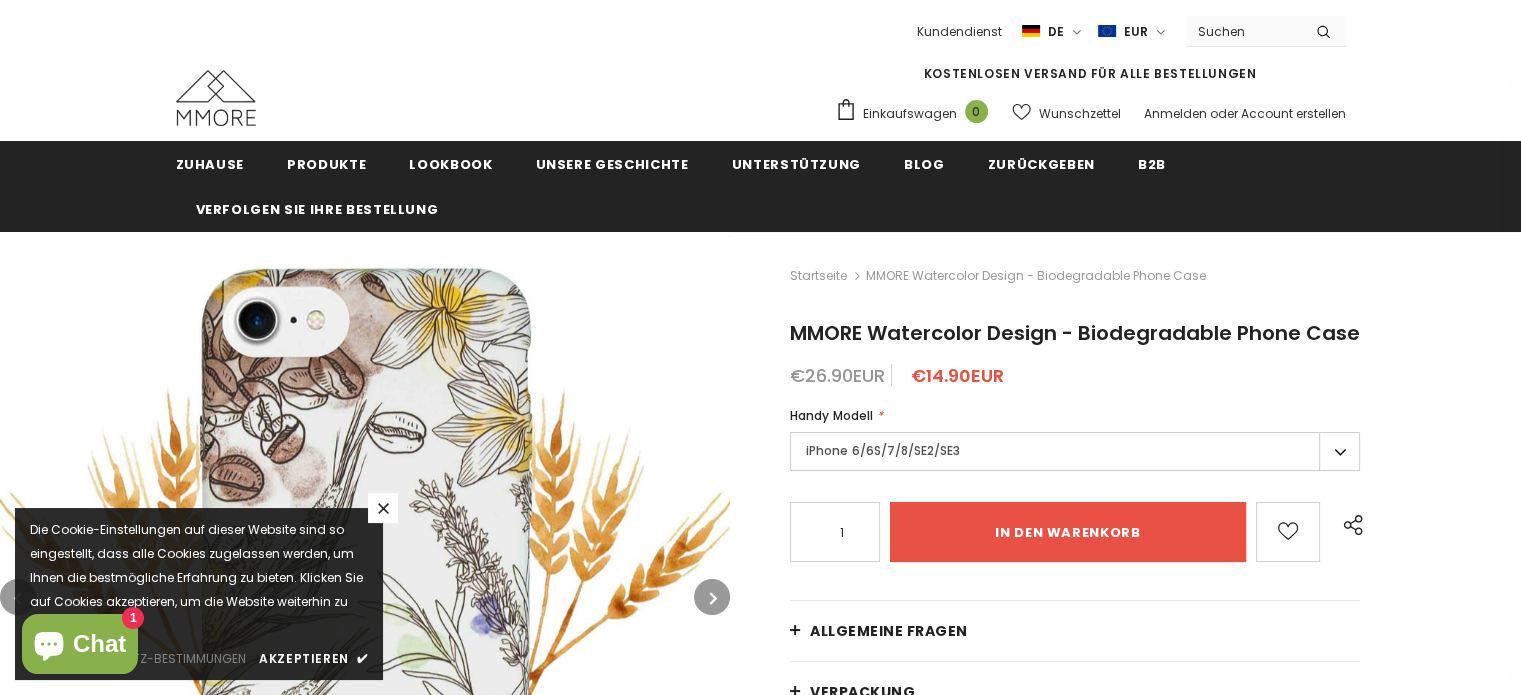 click at bounding box center [383, 508] 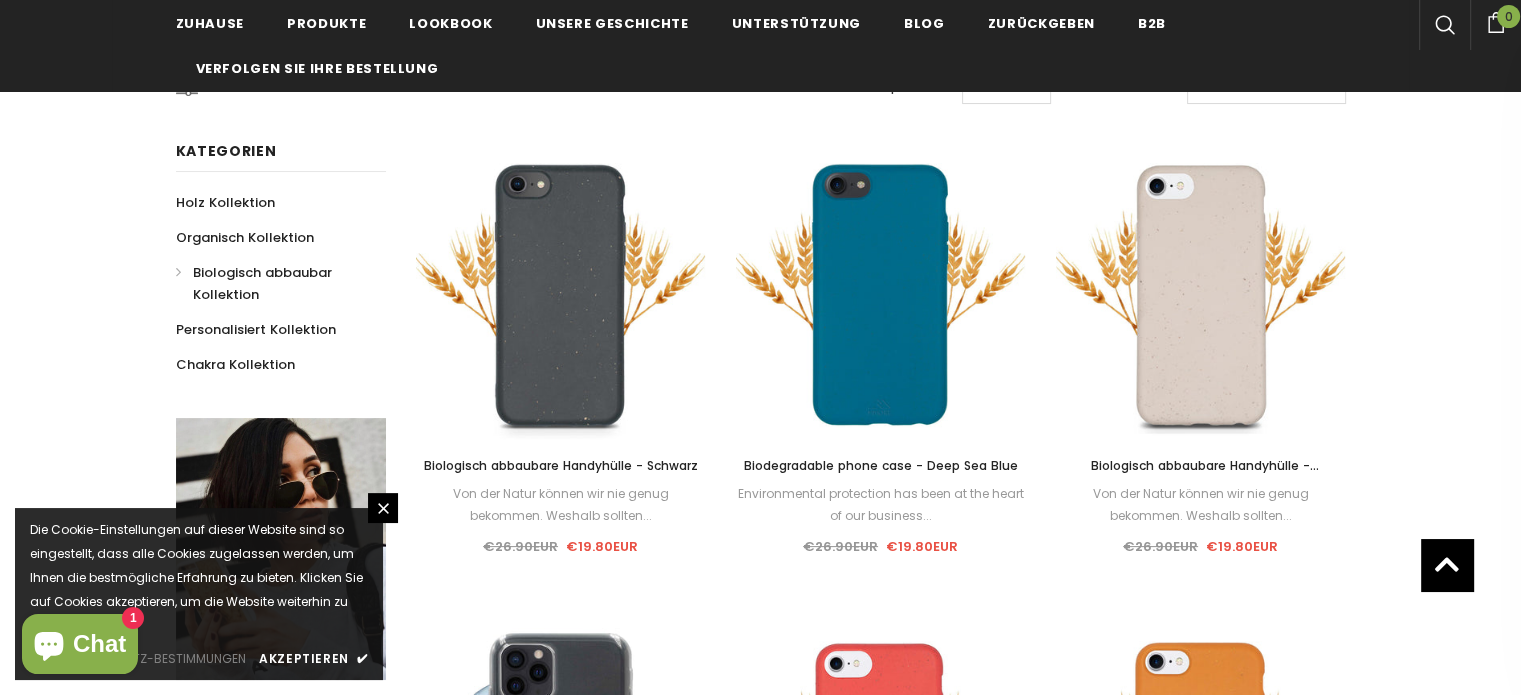 scroll, scrollTop: 0, scrollLeft: 0, axis: both 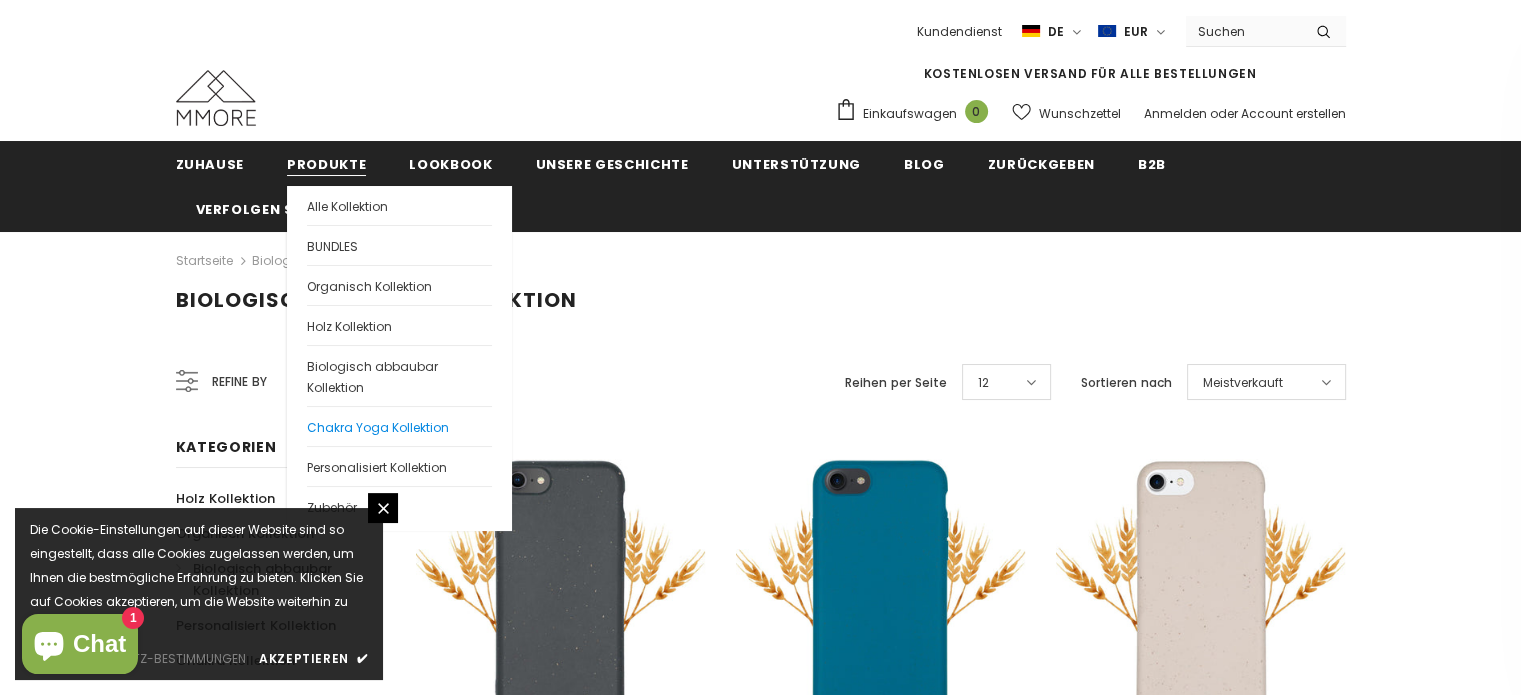click on "Chakra Yoga Kollektion" at bounding box center [399, 426] 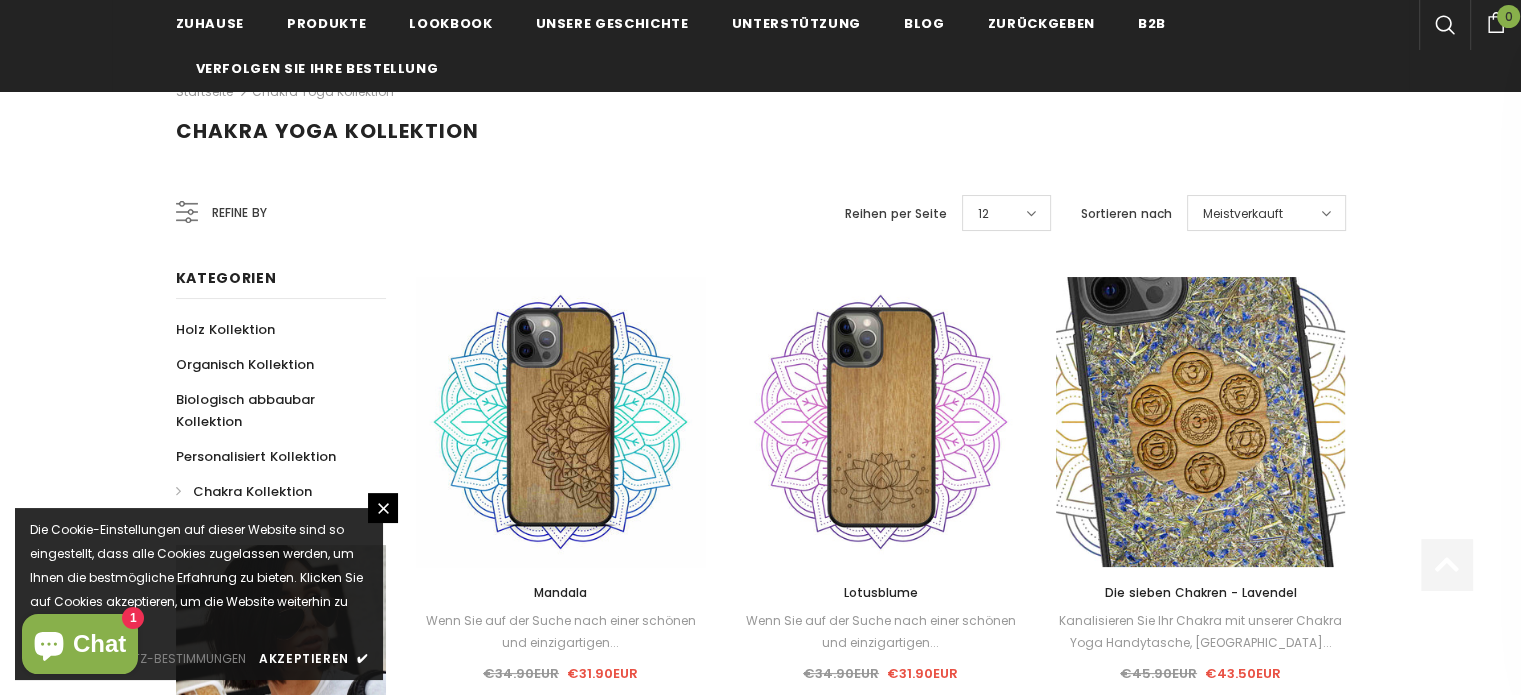 scroll, scrollTop: 300, scrollLeft: 0, axis: vertical 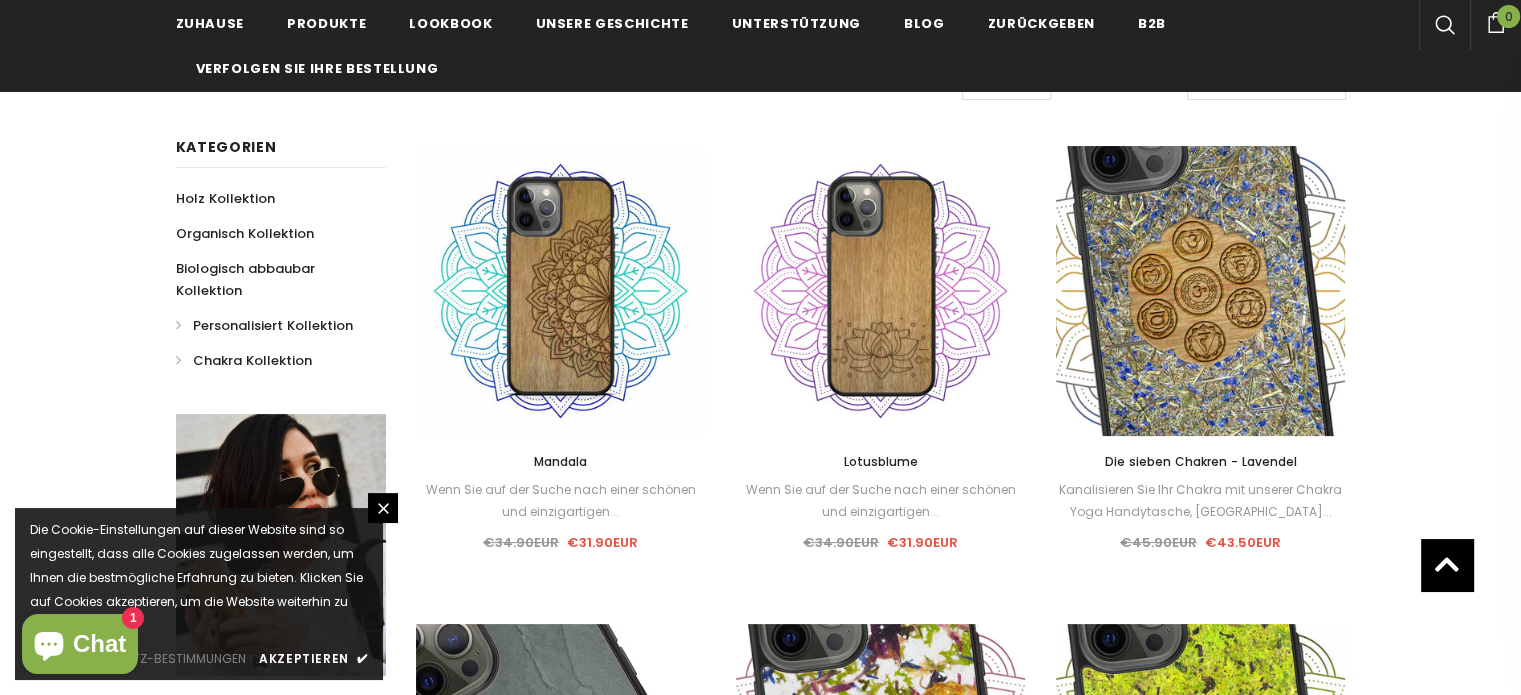 click on "Personalisiert Kollektion" at bounding box center [273, 325] 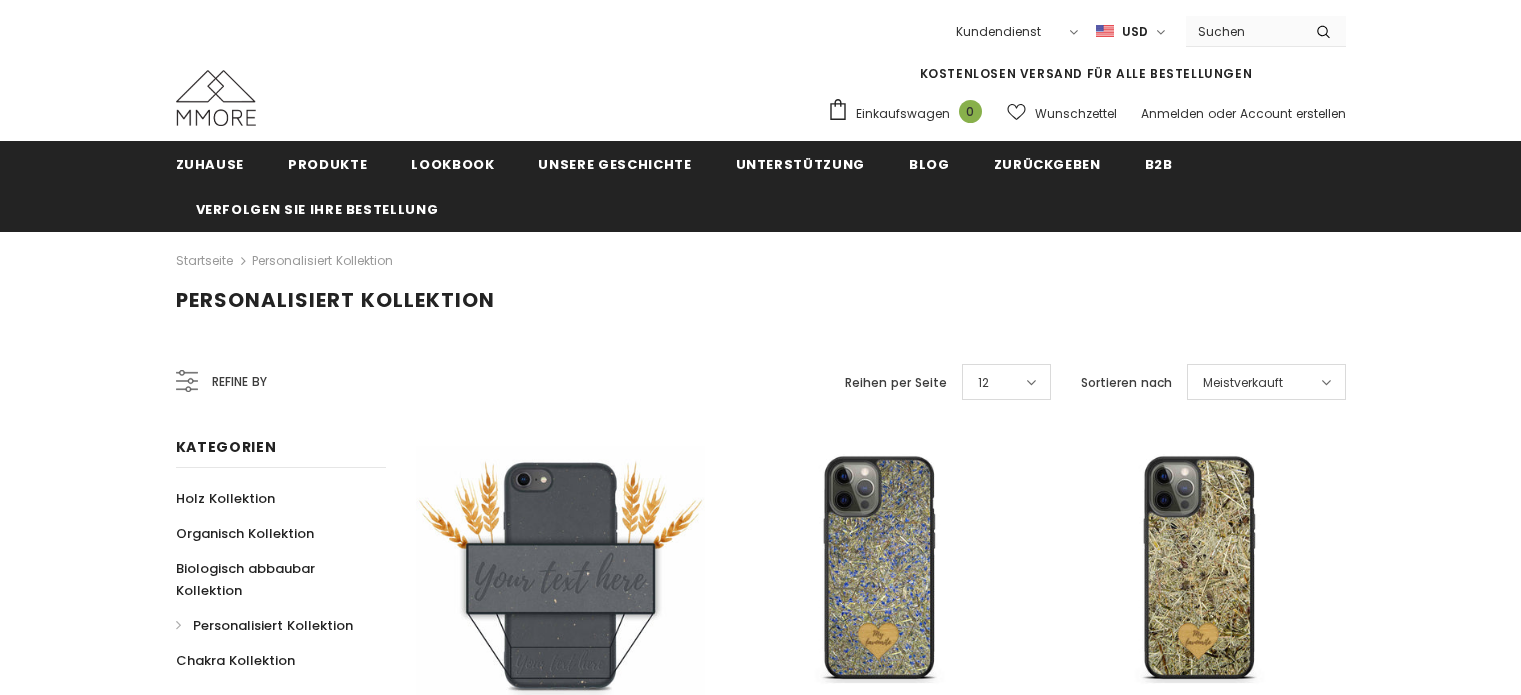 scroll, scrollTop: 0, scrollLeft: 0, axis: both 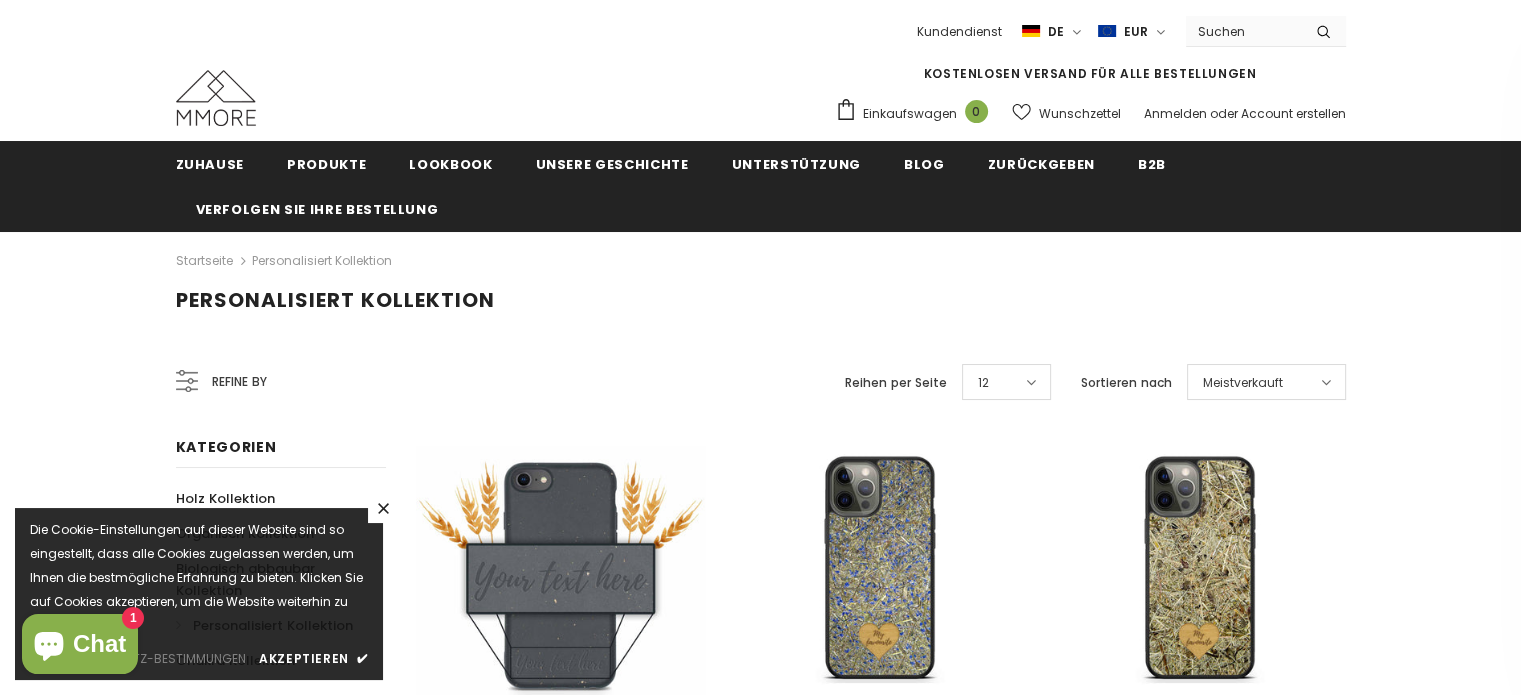 click 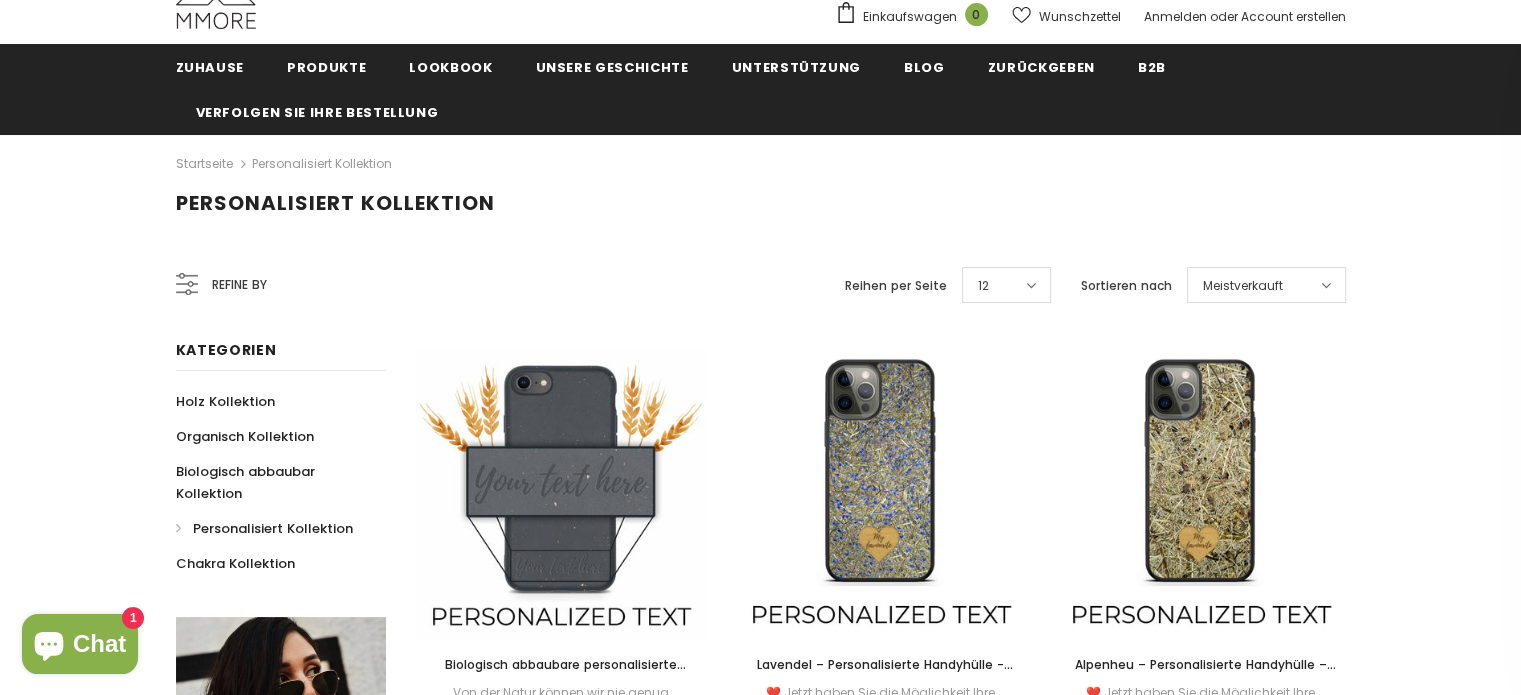 scroll, scrollTop: 0, scrollLeft: 0, axis: both 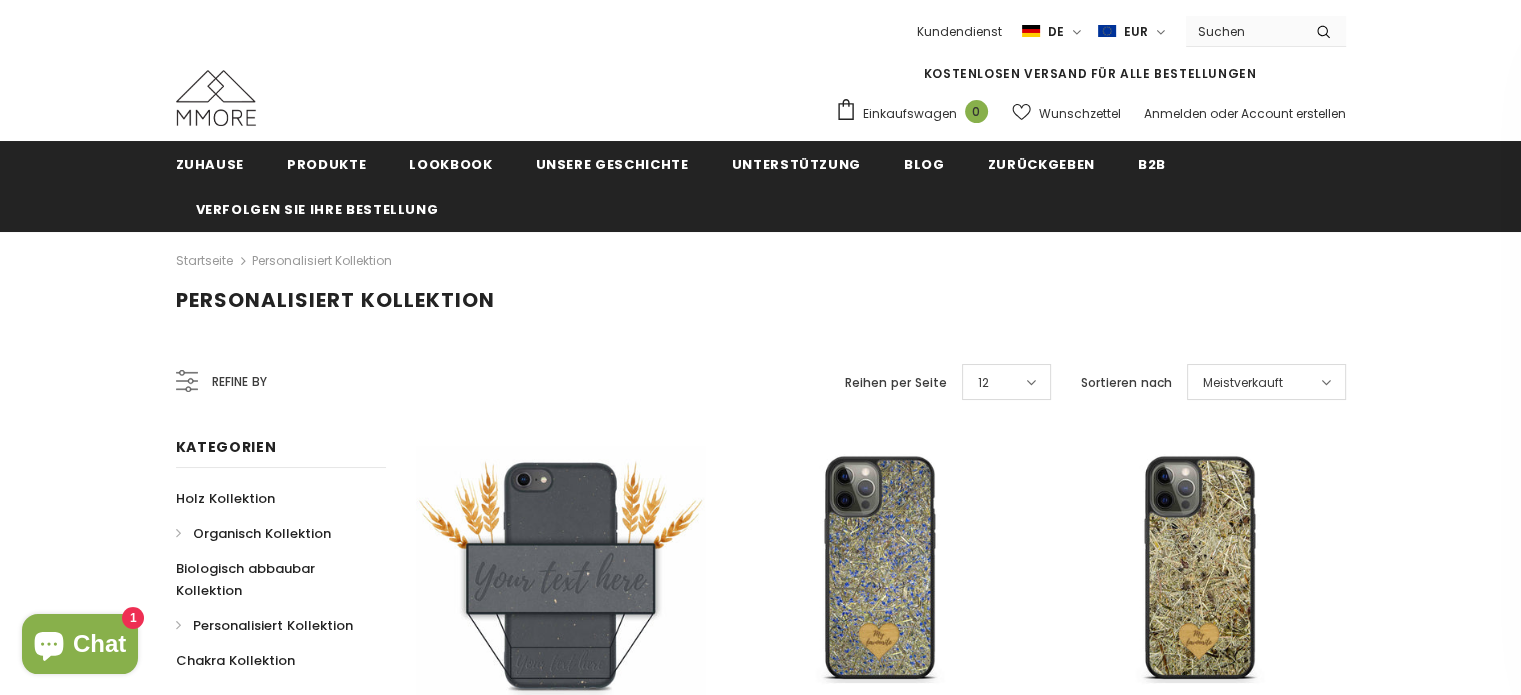 click on "Organisch Kollektion" at bounding box center [262, 533] 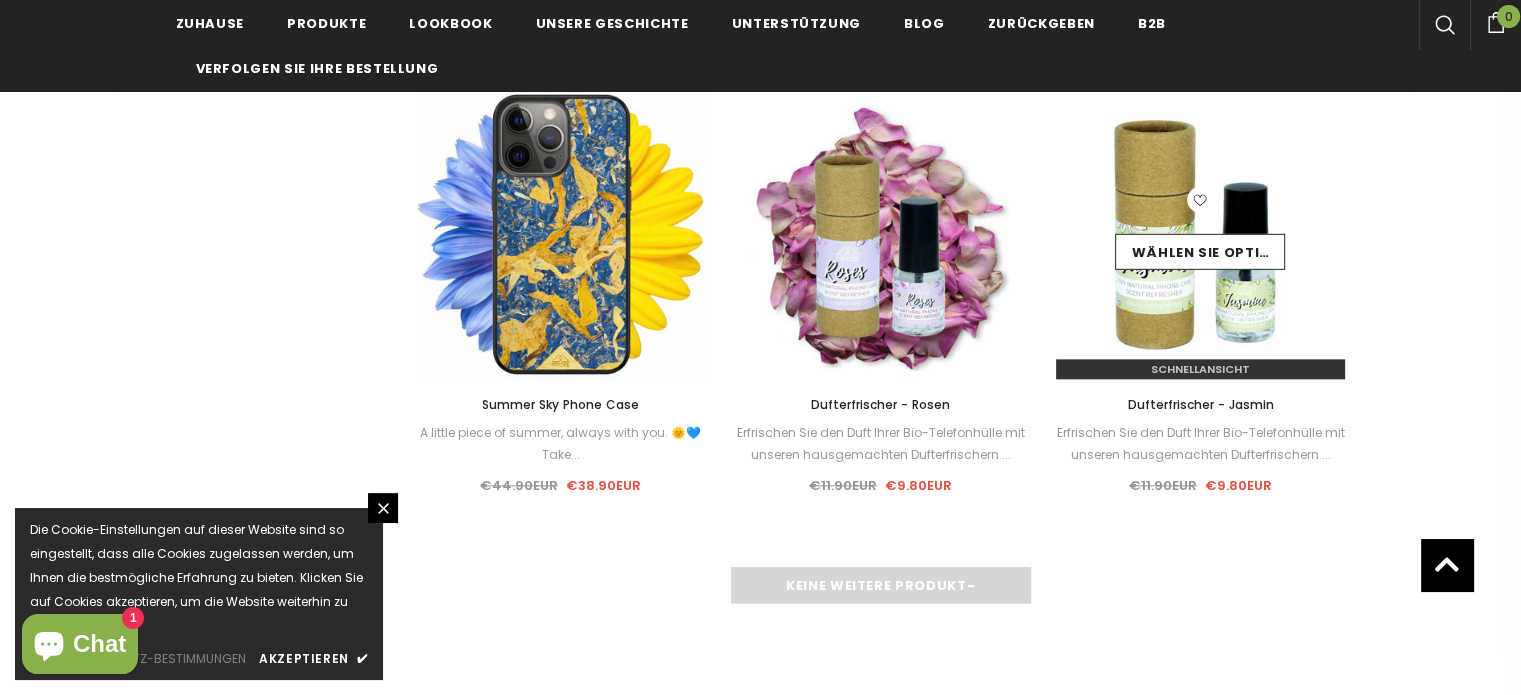 scroll, scrollTop: 2300, scrollLeft: 0, axis: vertical 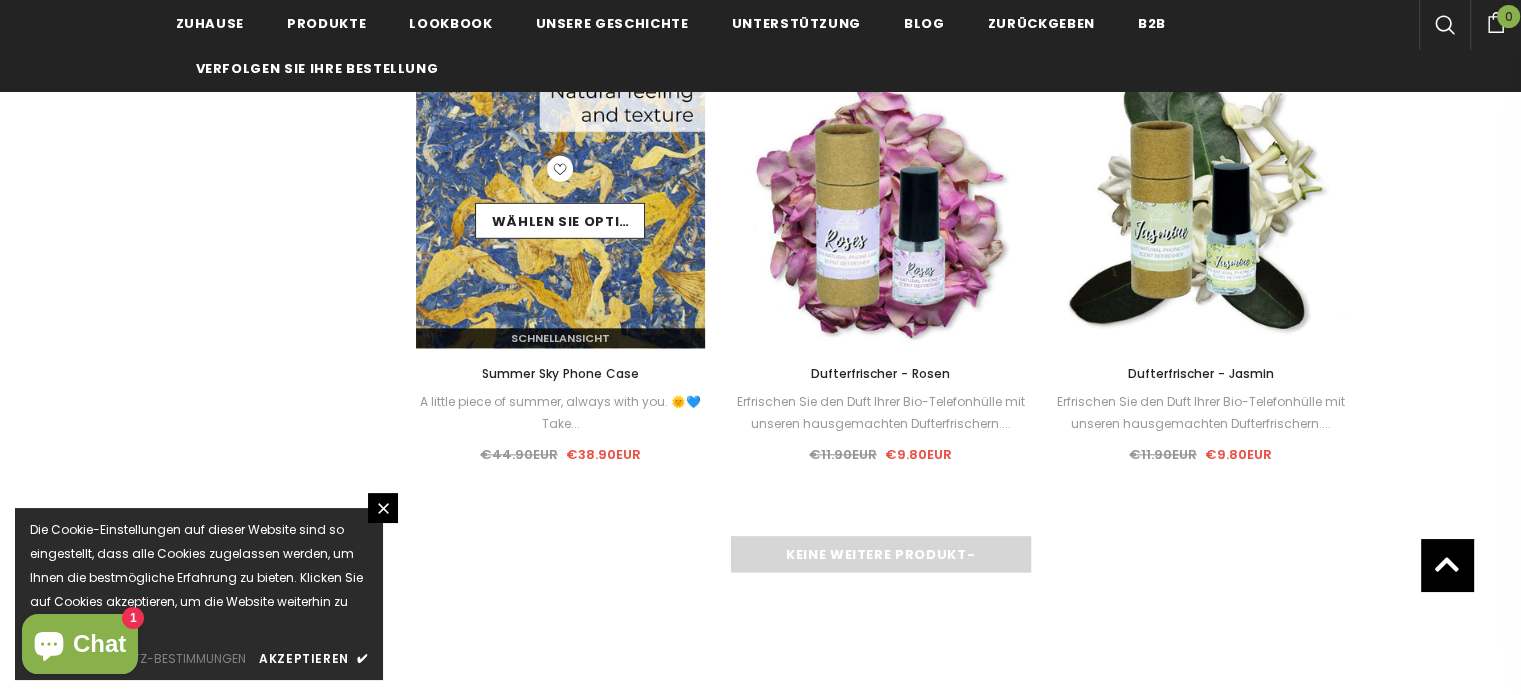 click at bounding box center [561, 203] 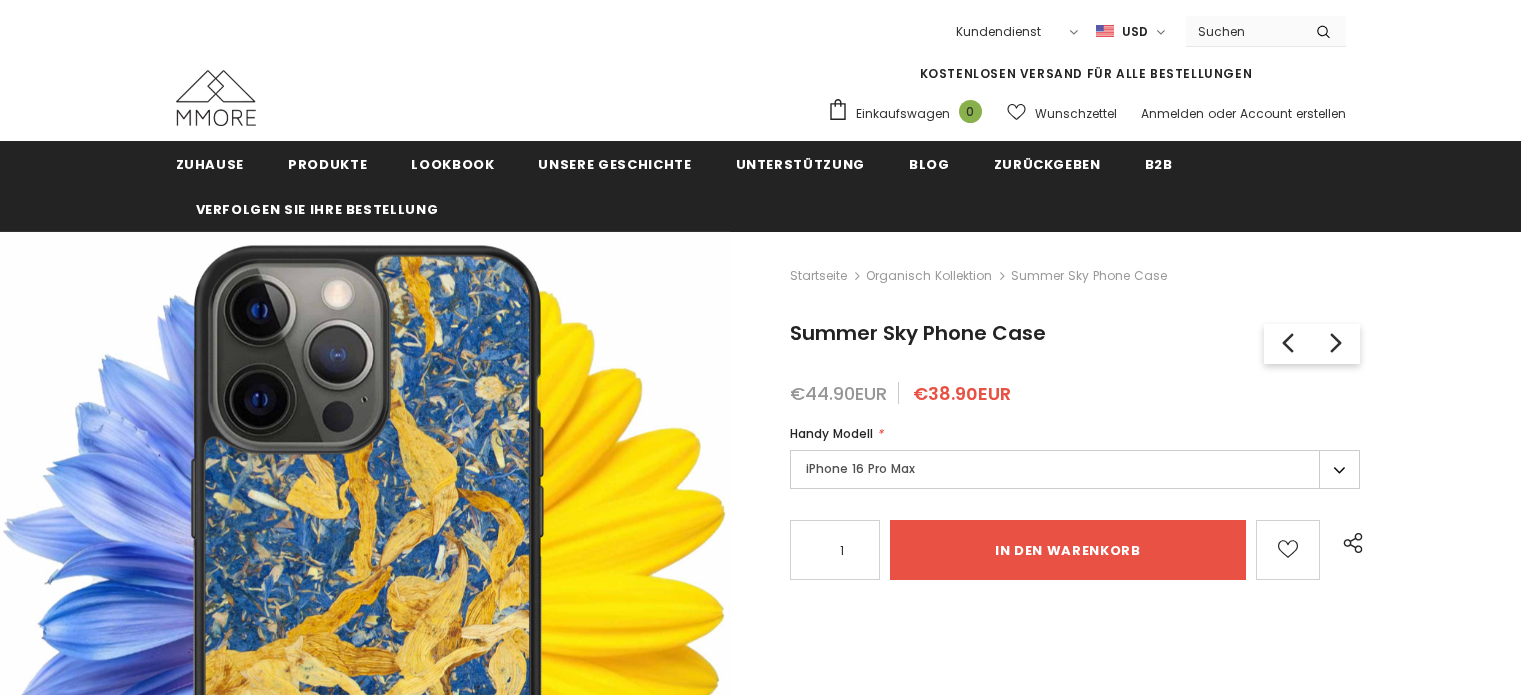 scroll, scrollTop: 0, scrollLeft: 0, axis: both 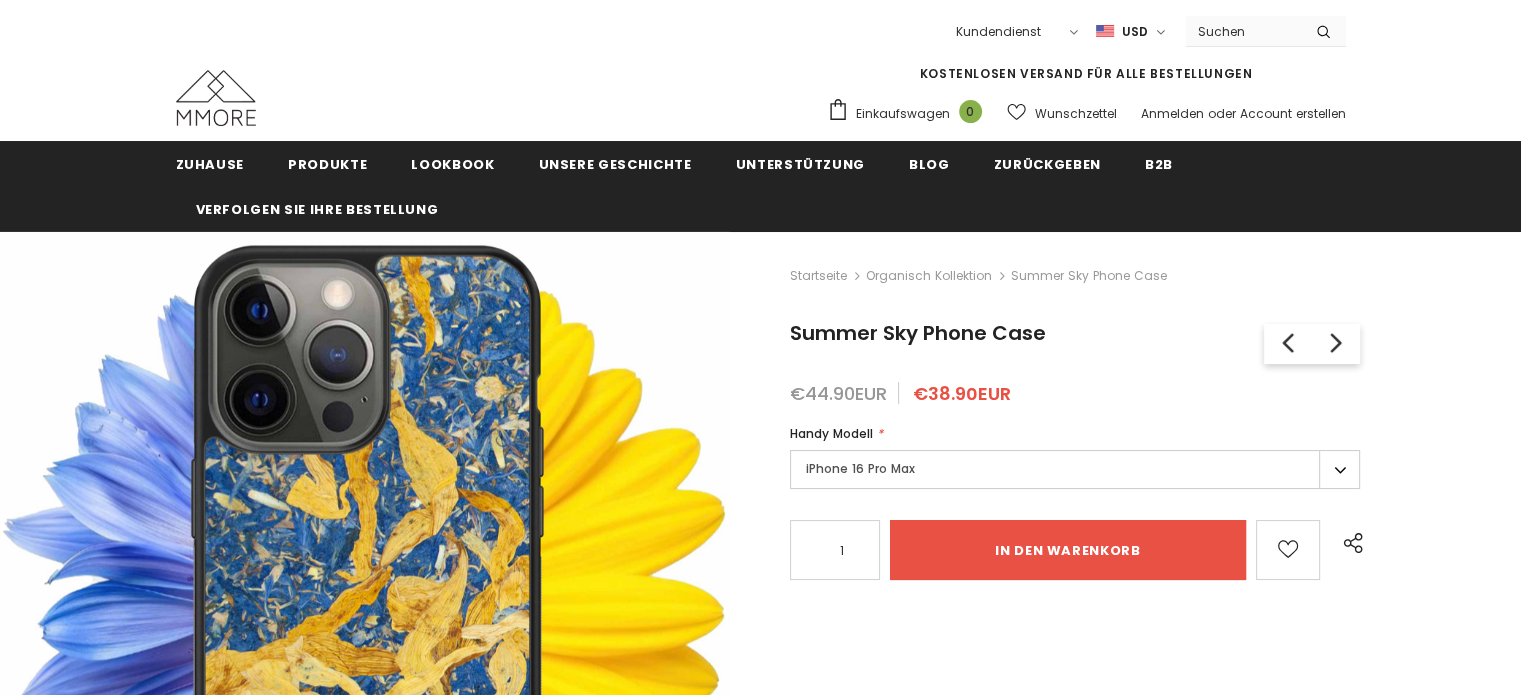 click on "iPhone 16 Pro Max" at bounding box center (1075, 469) 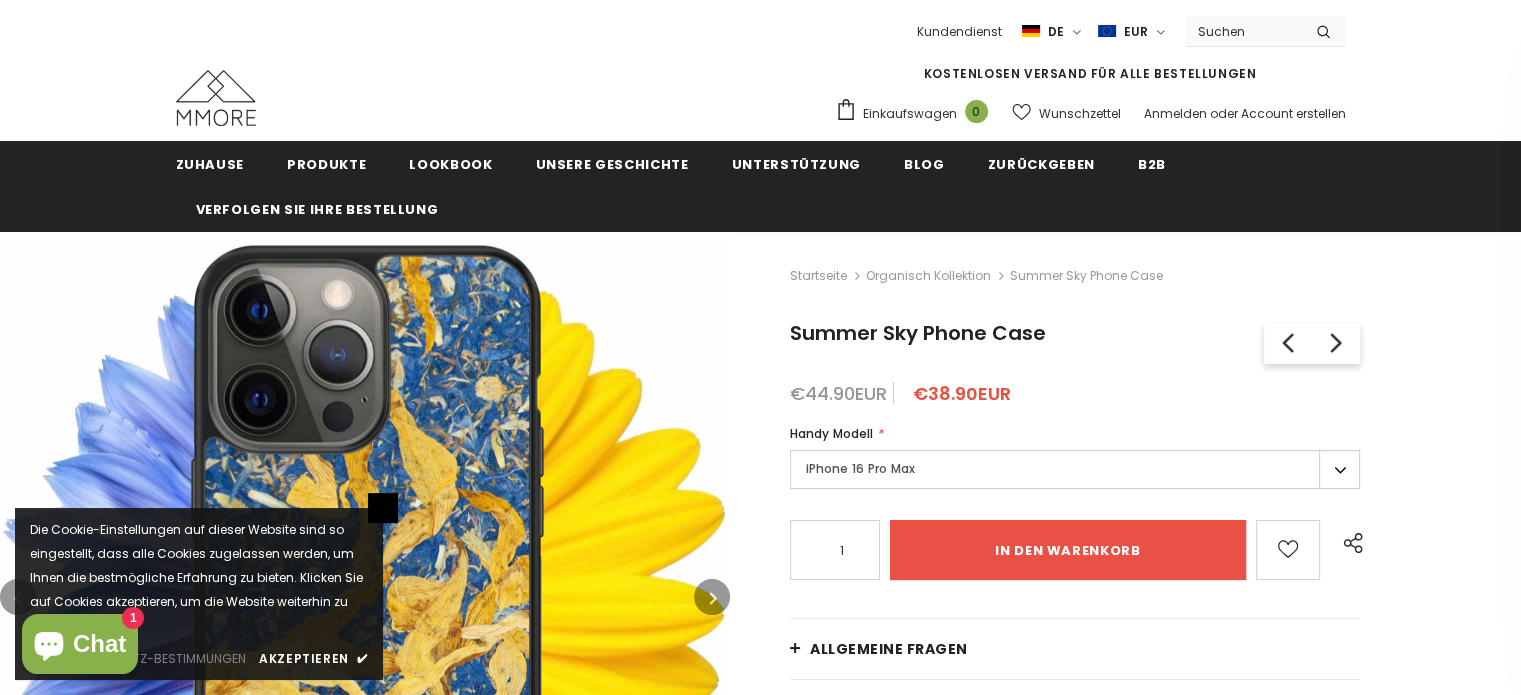 click 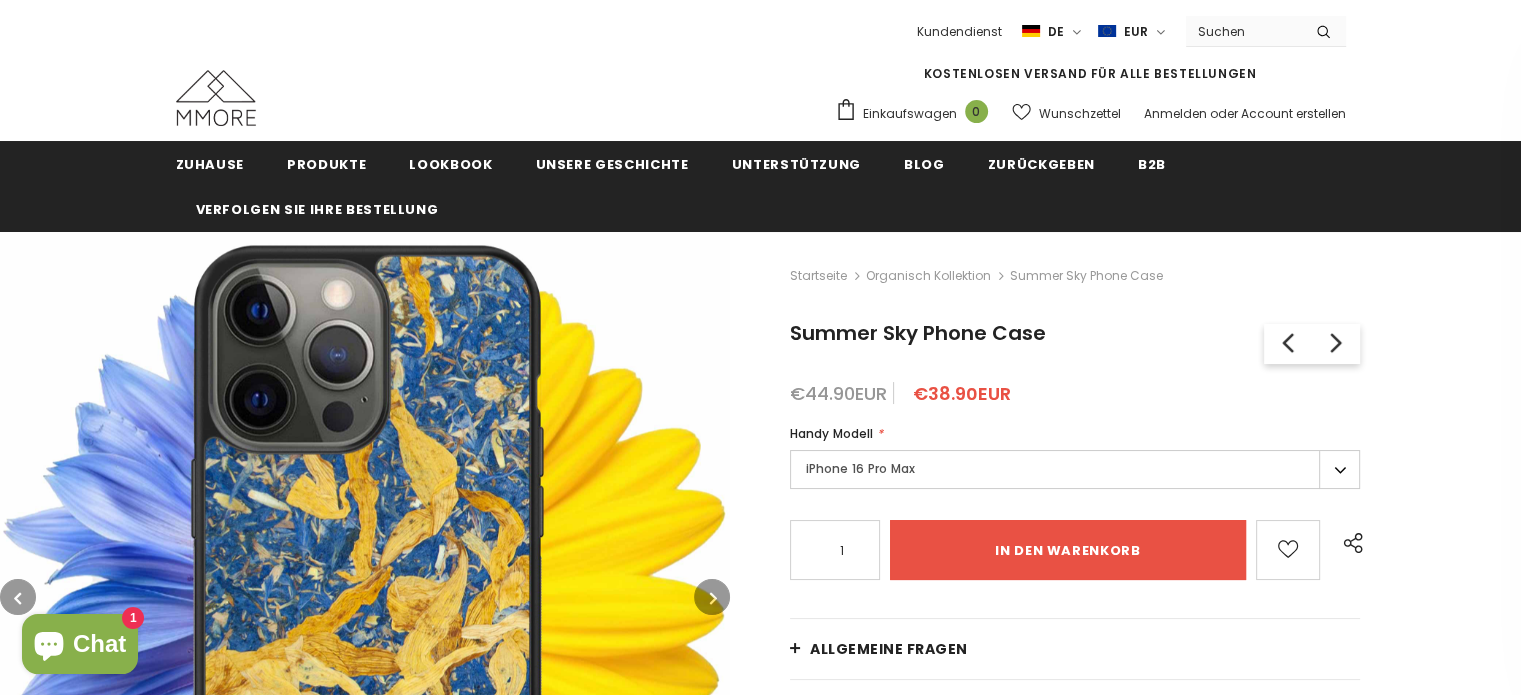 type on "0" 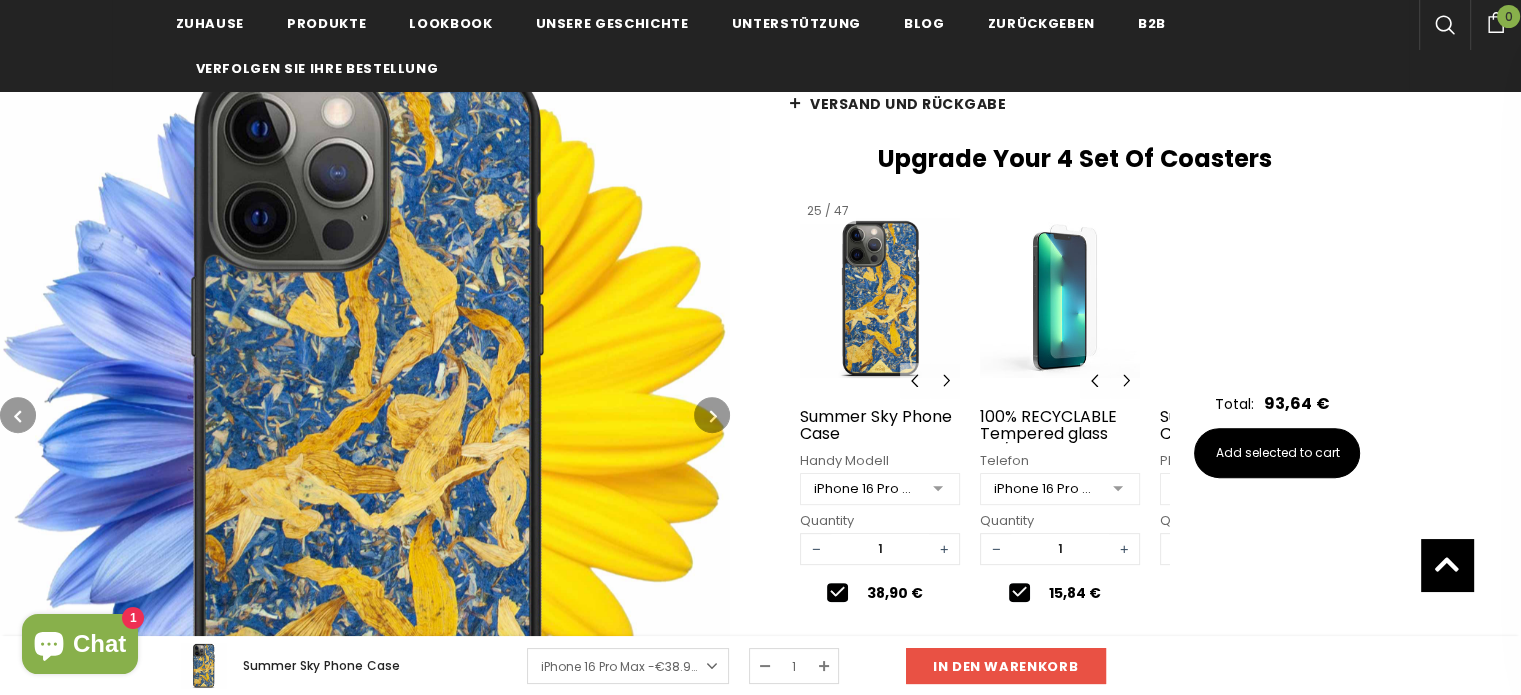 scroll, scrollTop: 700, scrollLeft: 0, axis: vertical 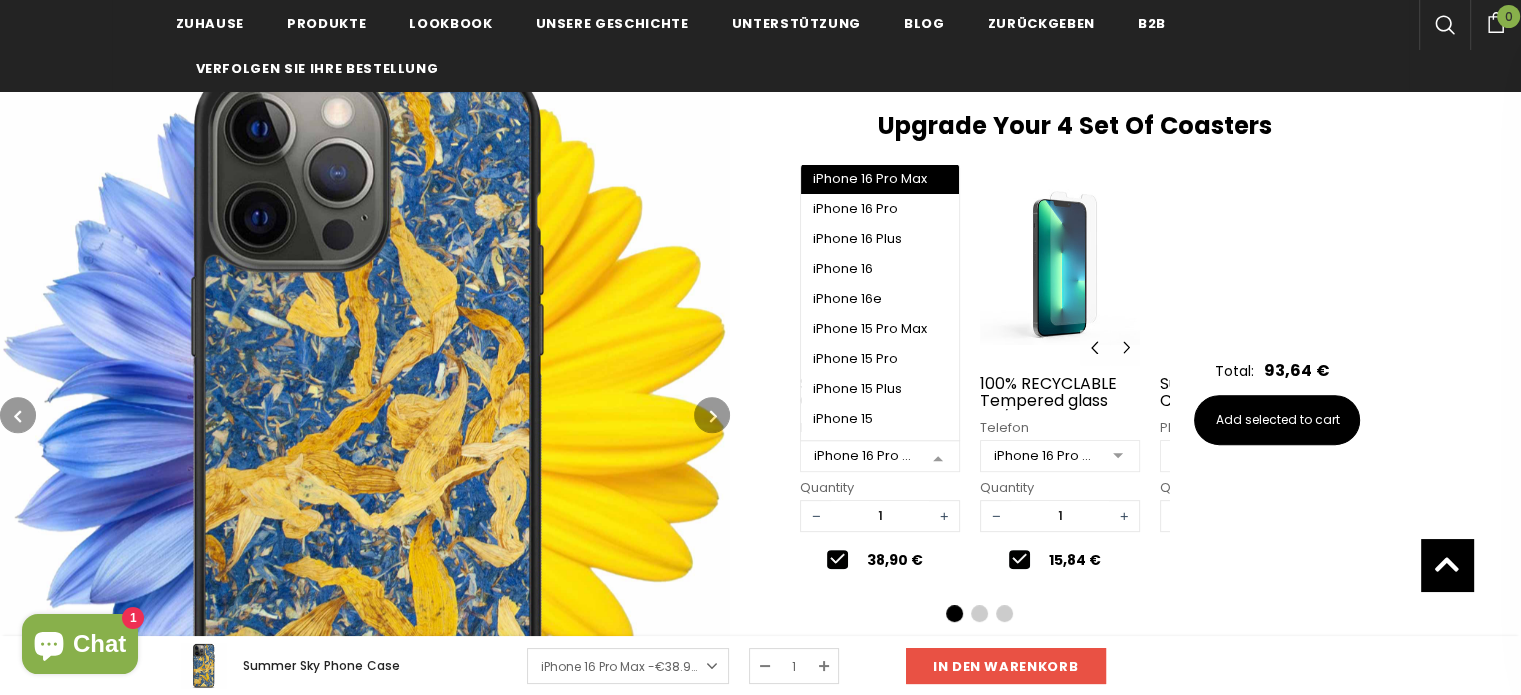 click at bounding box center (938, 457) 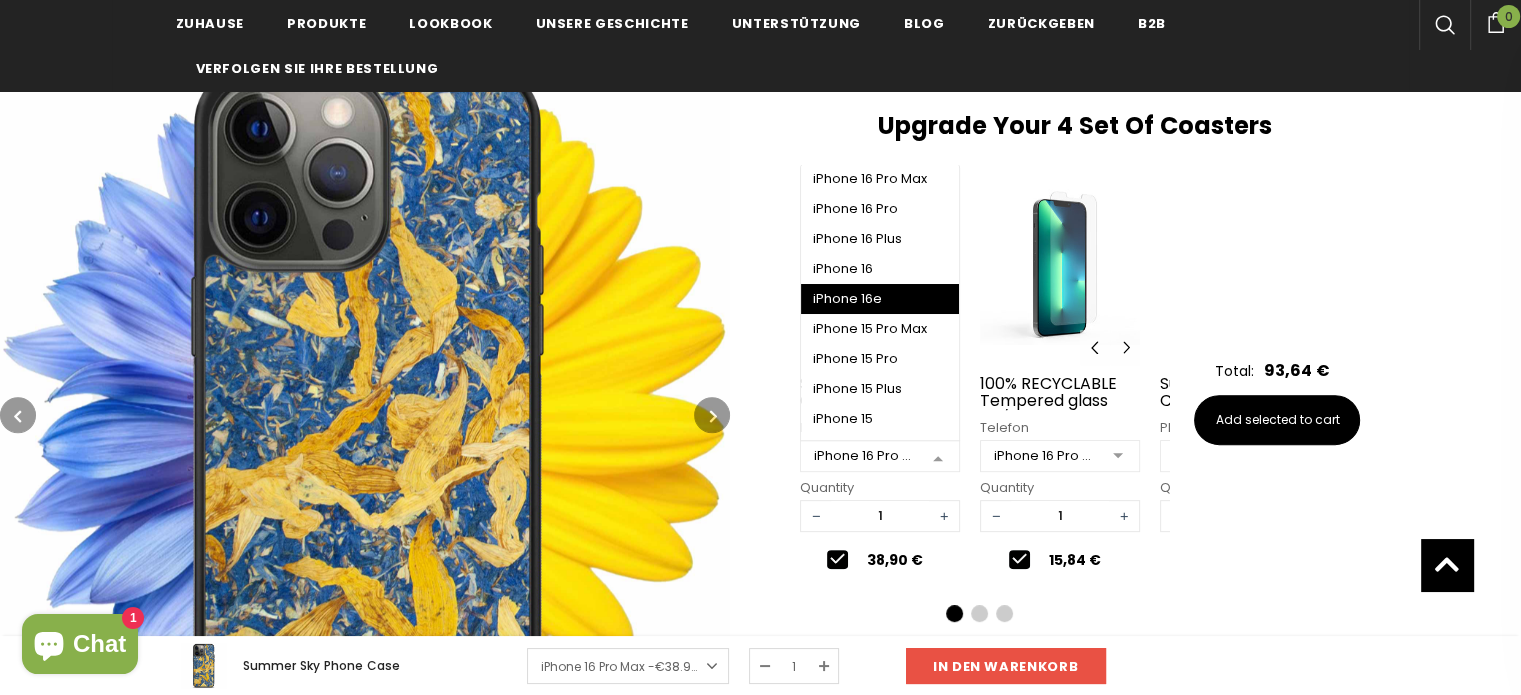 click on "iPhone 16e" at bounding box center [880, 299] 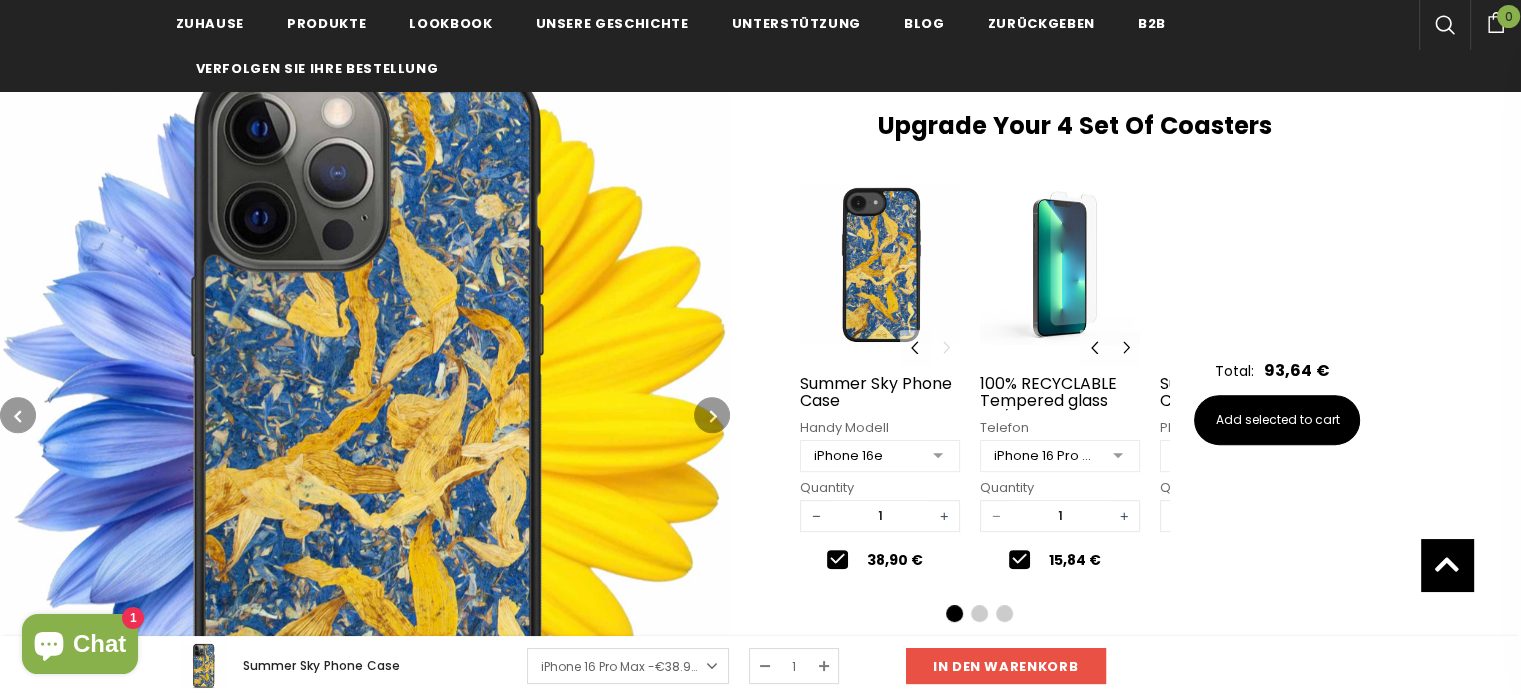 click on "−" at bounding box center (996, 516) 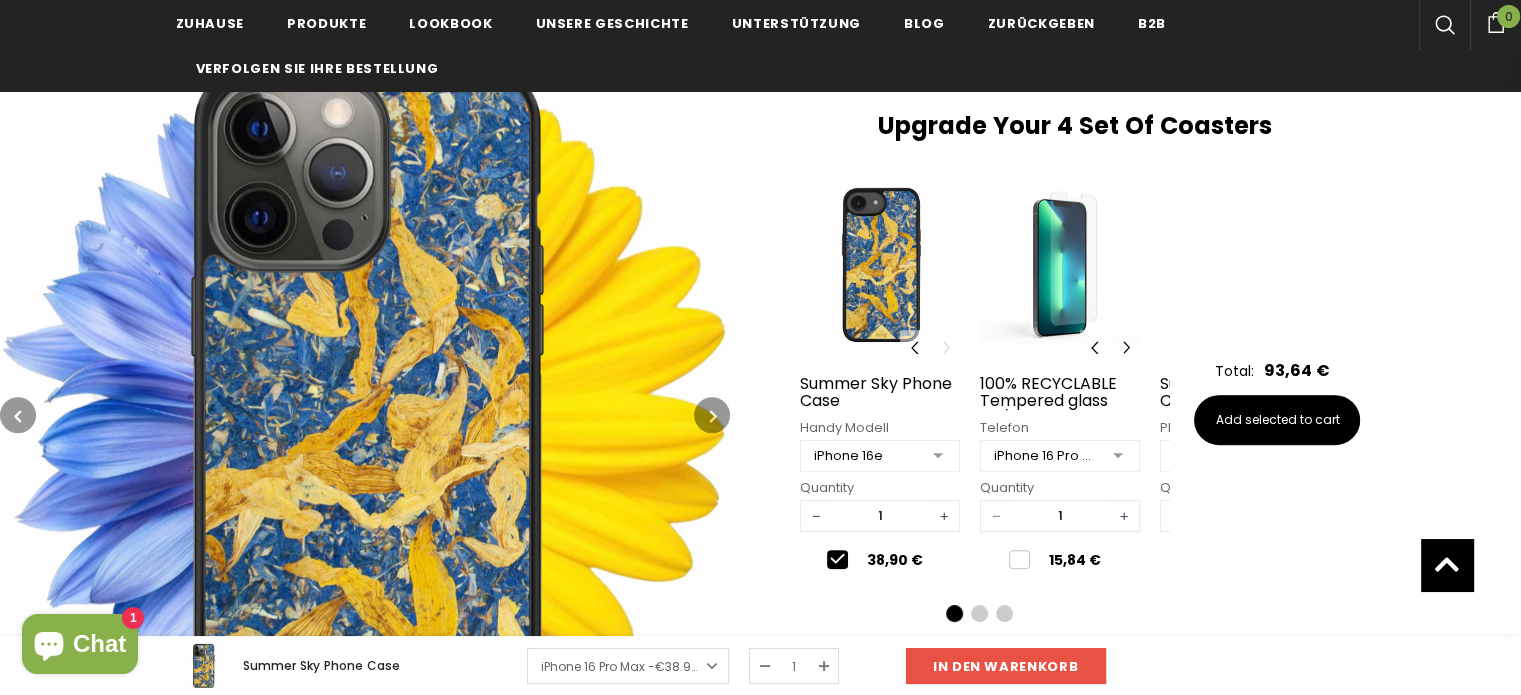 type on "0" 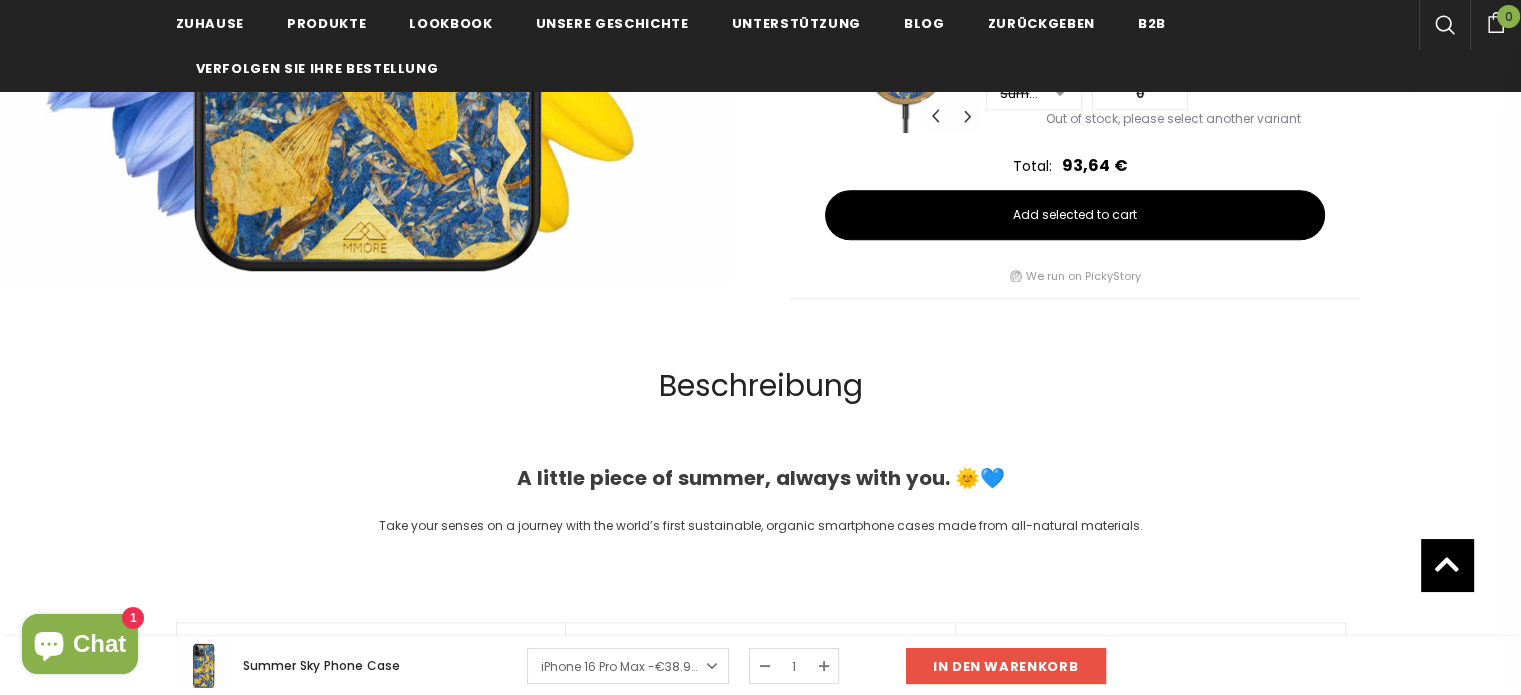 scroll, scrollTop: 1900, scrollLeft: 0, axis: vertical 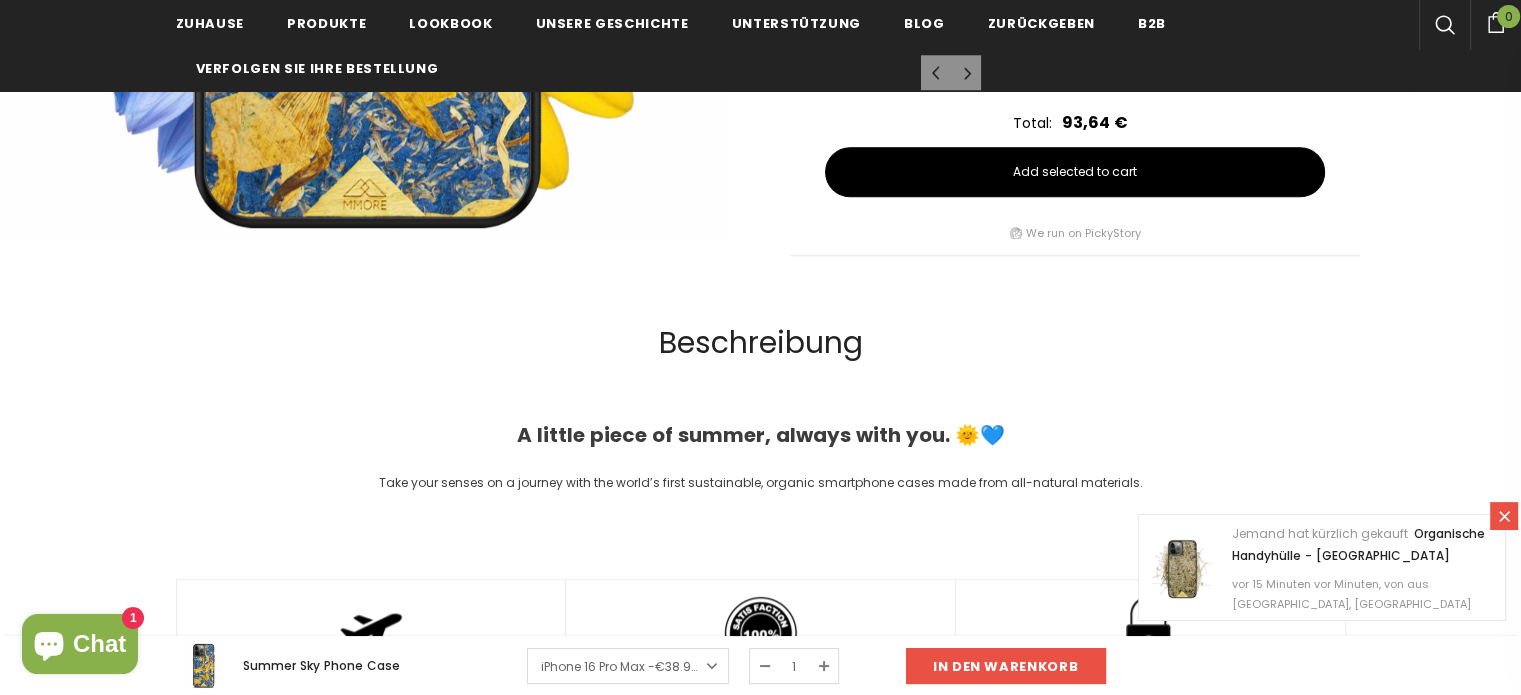 click at bounding box center [764, 666] 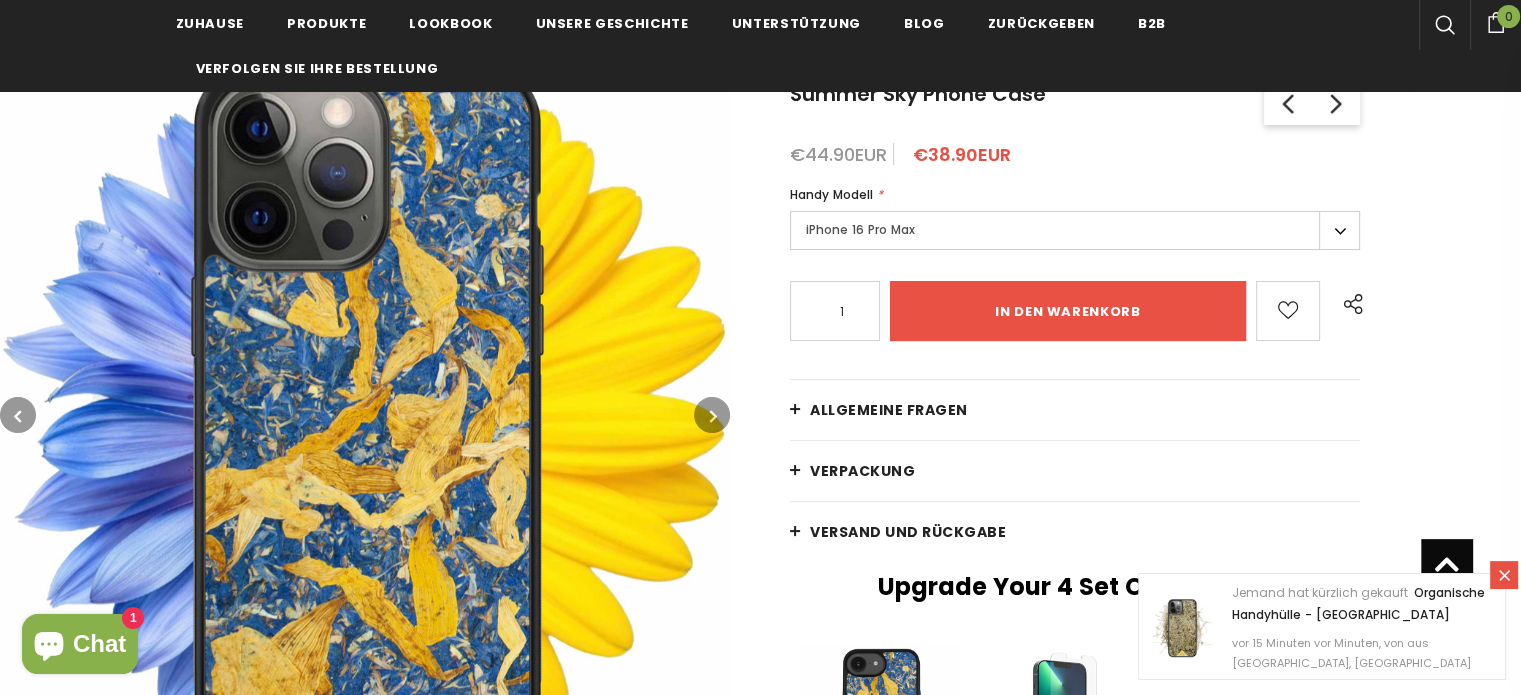 scroll, scrollTop: 200, scrollLeft: 0, axis: vertical 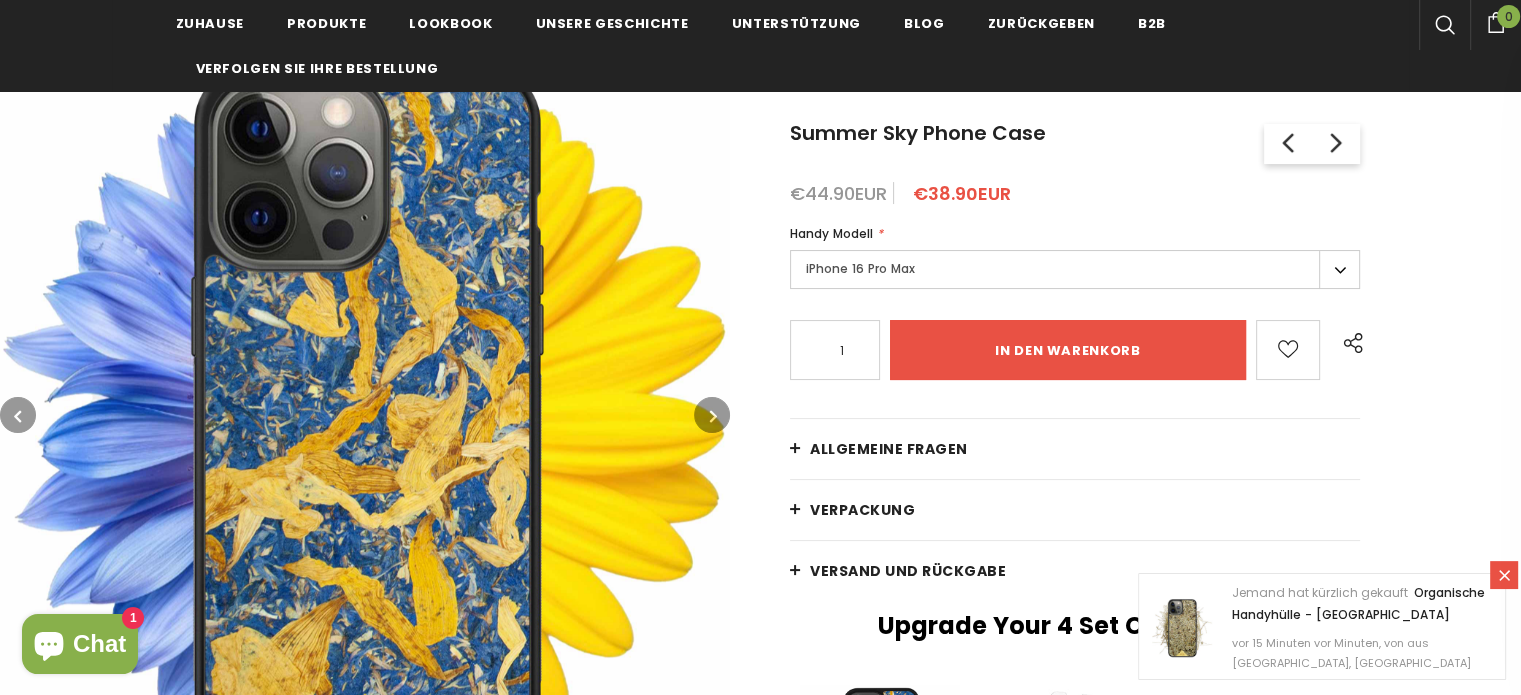 click on "iPhone 16 Pro Max" at bounding box center (1075, 269) 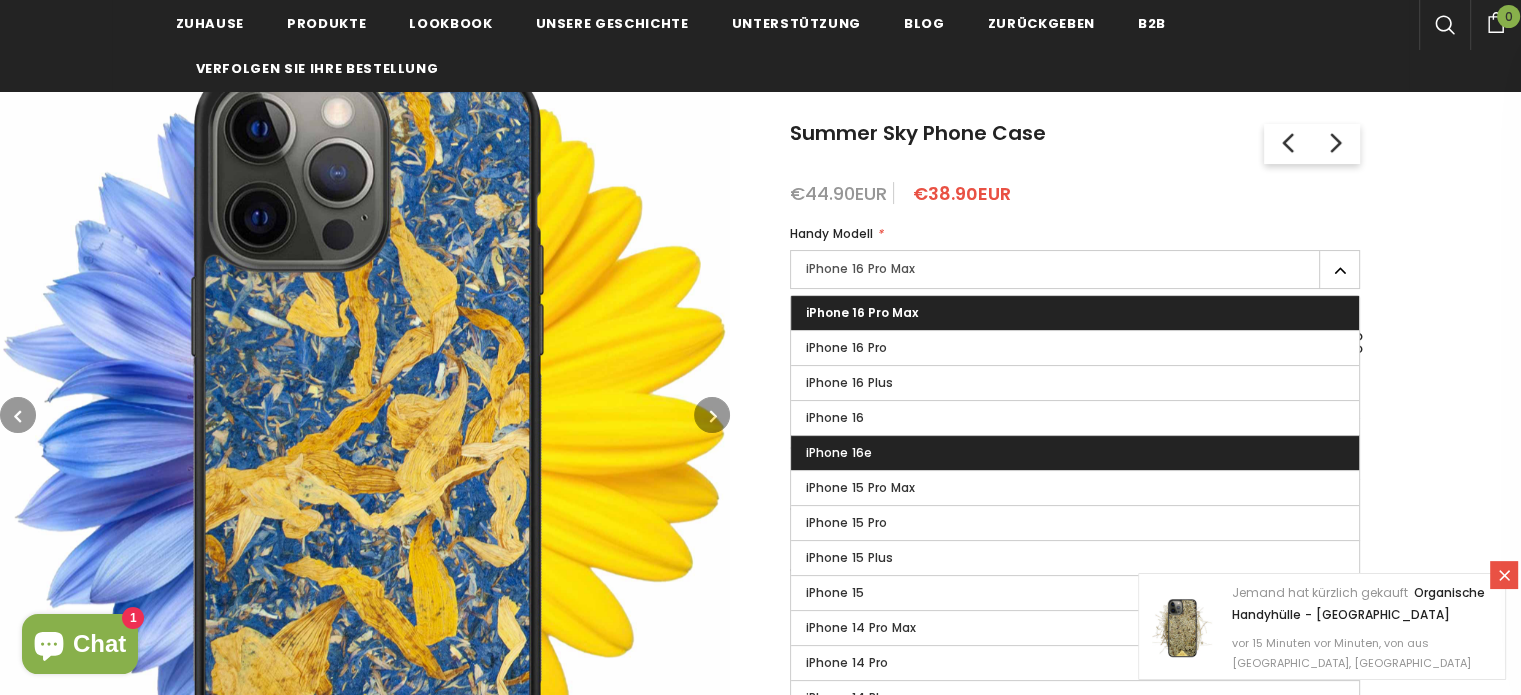click on "iPhone 16e" at bounding box center (1075, 453) 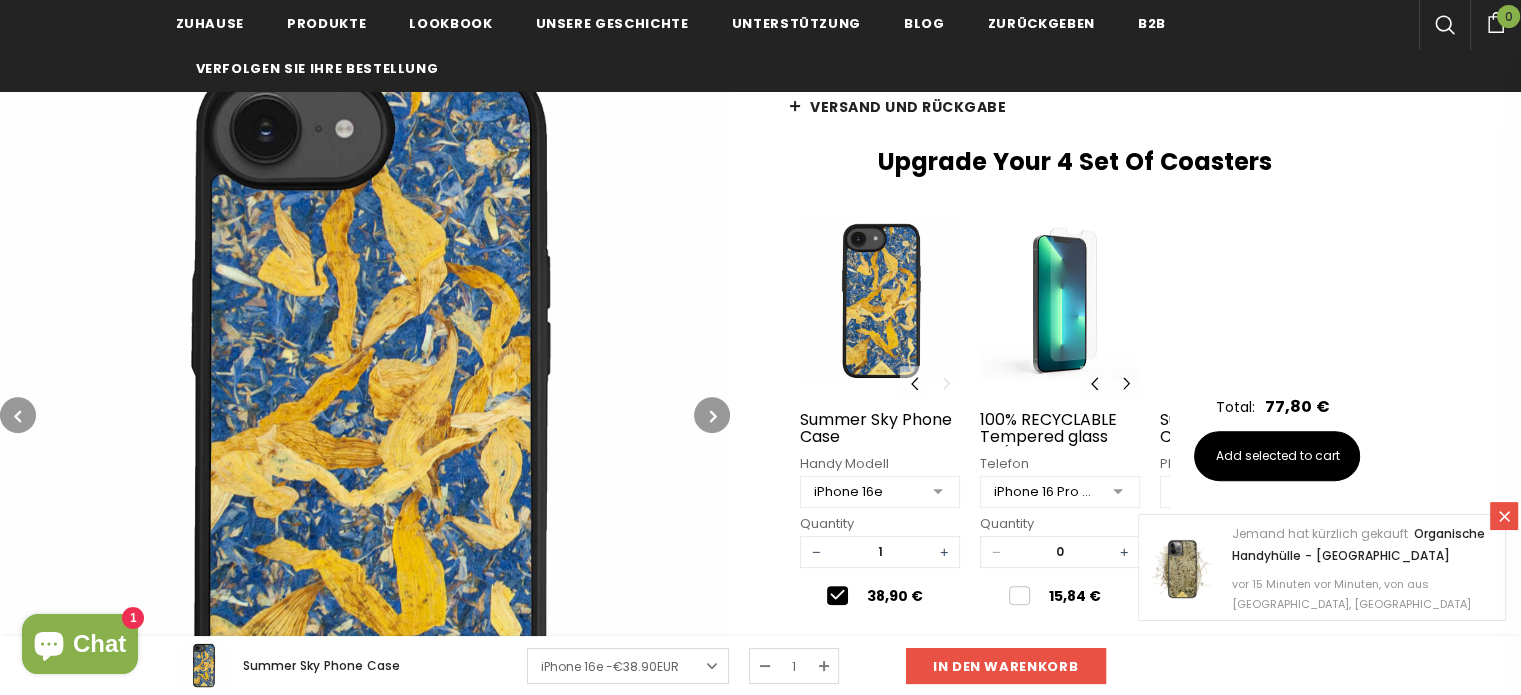 scroll, scrollTop: 700, scrollLeft: 0, axis: vertical 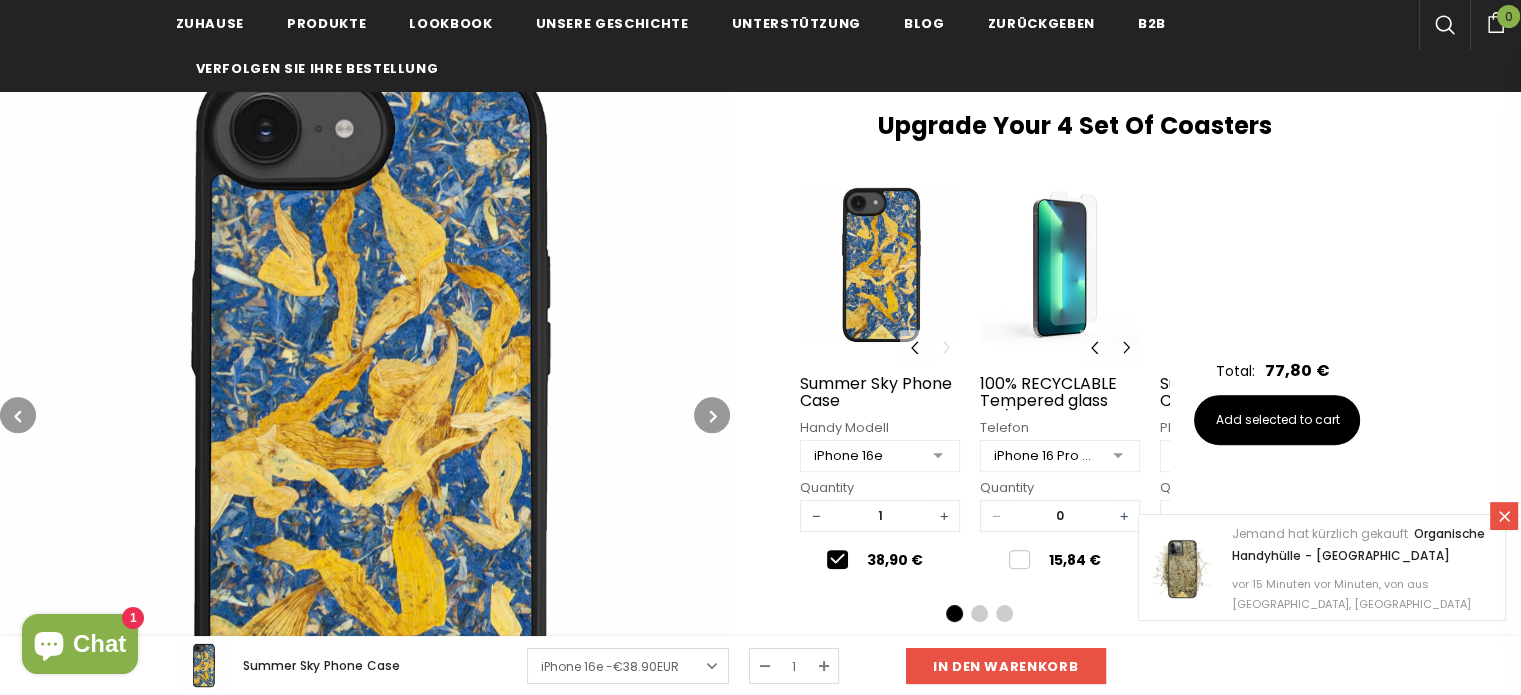 click on "38,90 €" at bounding box center (880, 561) 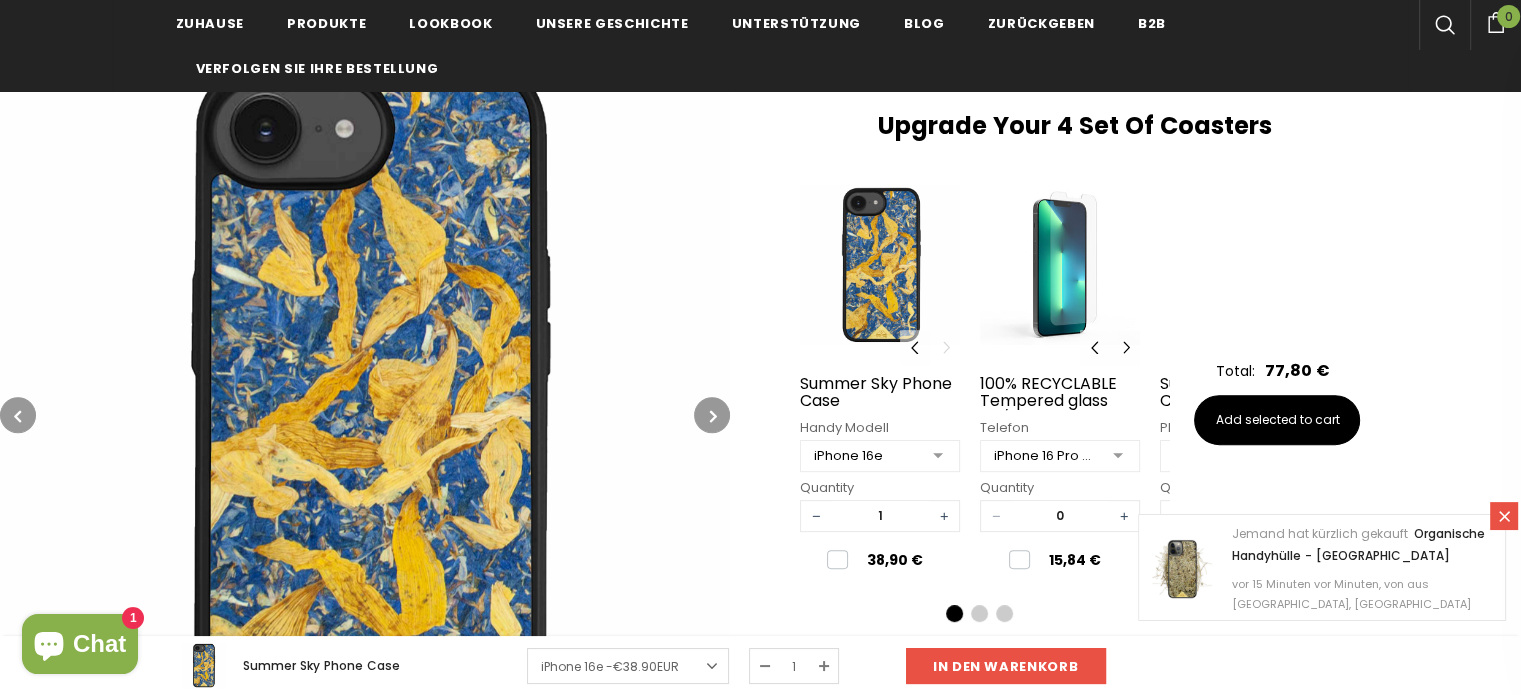type on "0" 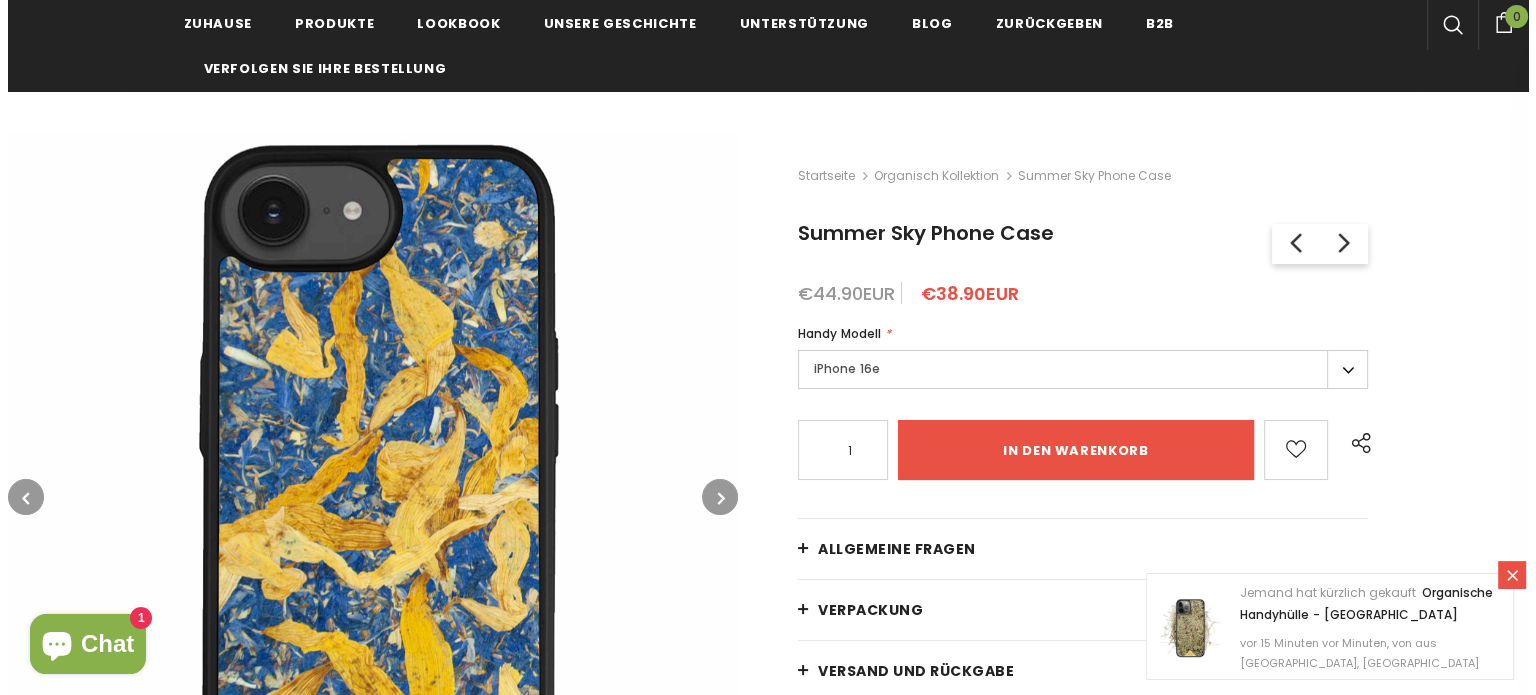 scroll, scrollTop: 200, scrollLeft: 0, axis: vertical 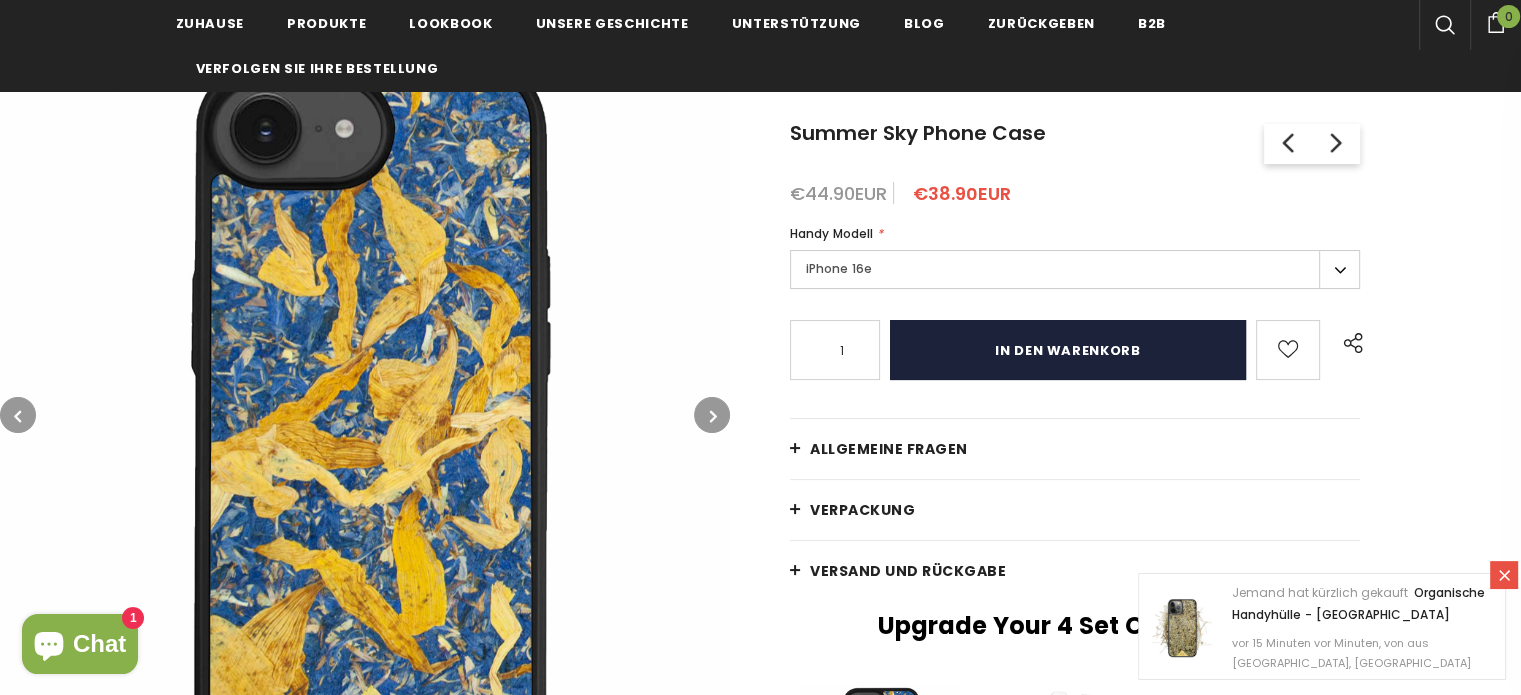 click on "in den warenkorb" at bounding box center (1068, 350) 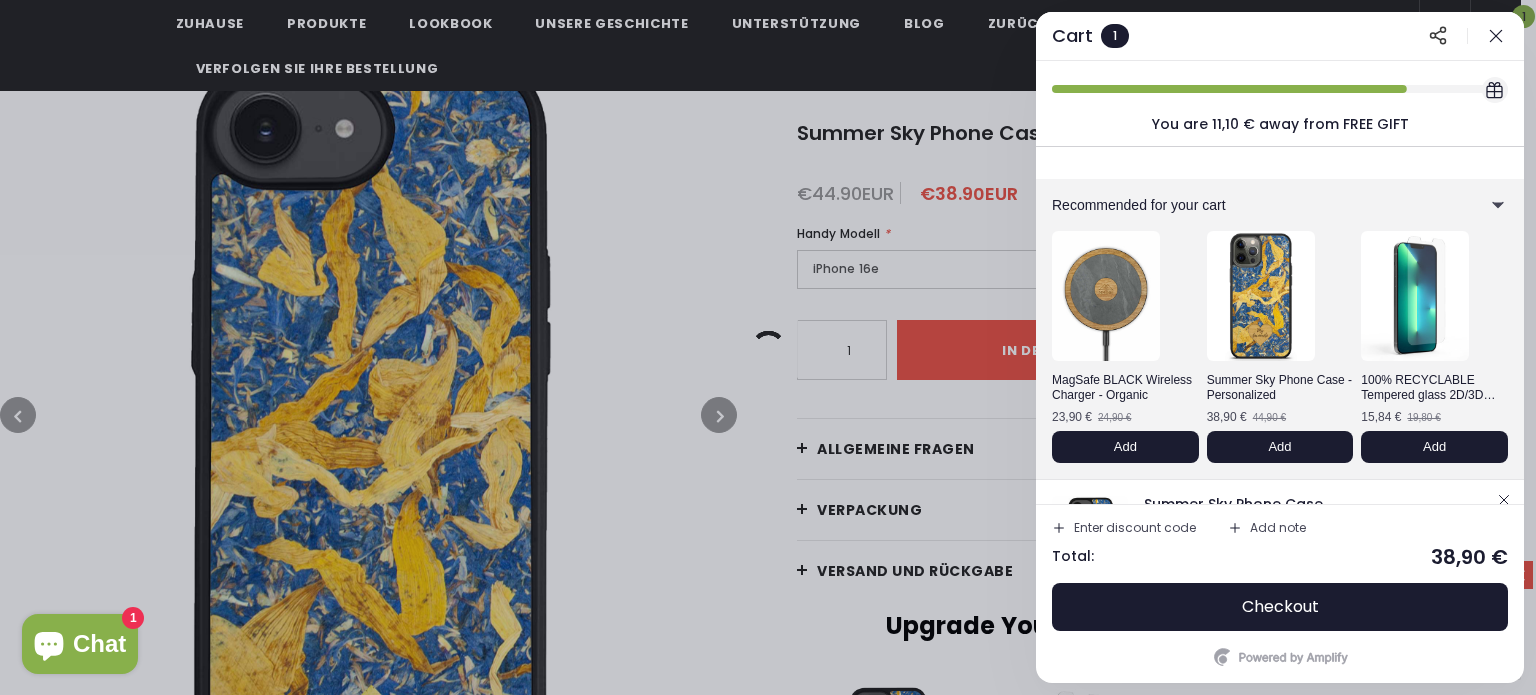 scroll, scrollTop: 98, scrollLeft: 0, axis: vertical 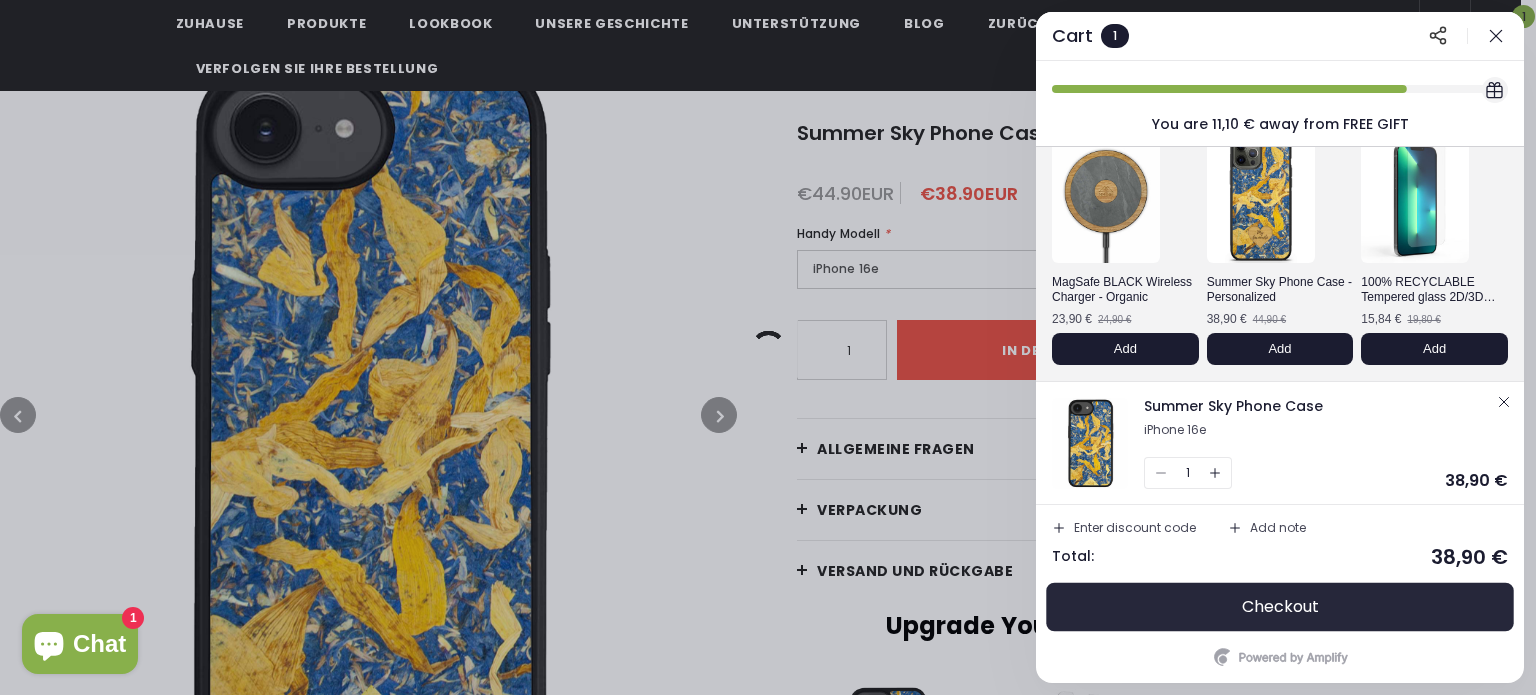 click on "Checkout" 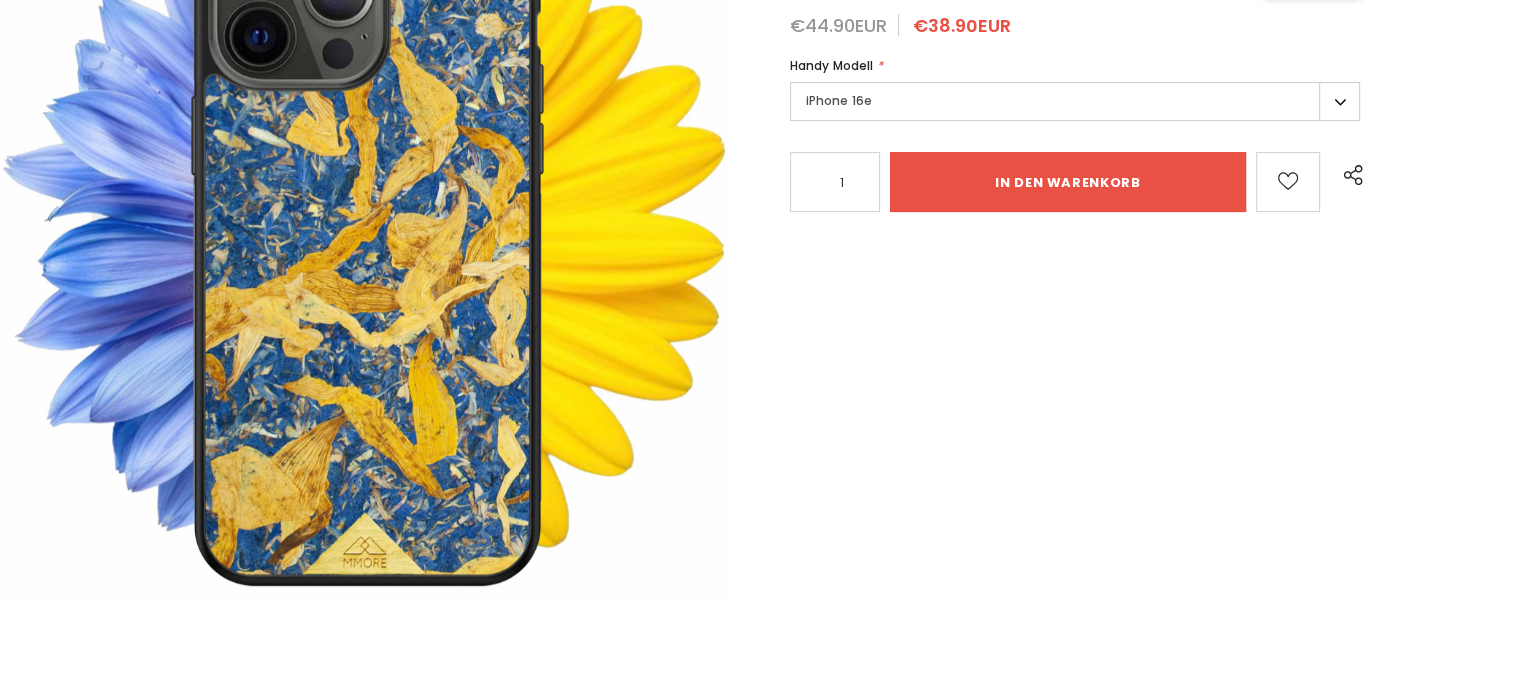 scroll, scrollTop: 0, scrollLeft: 0, axis: both 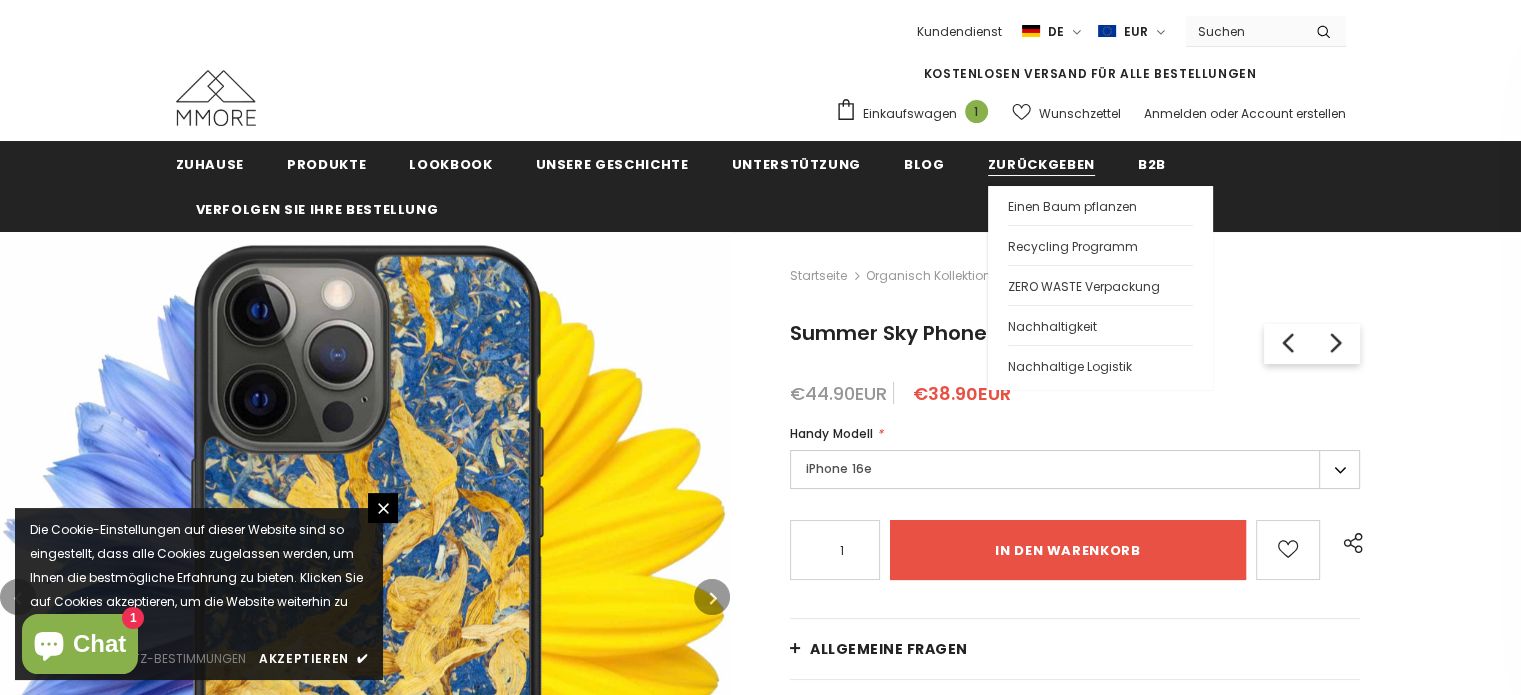 type on "0" 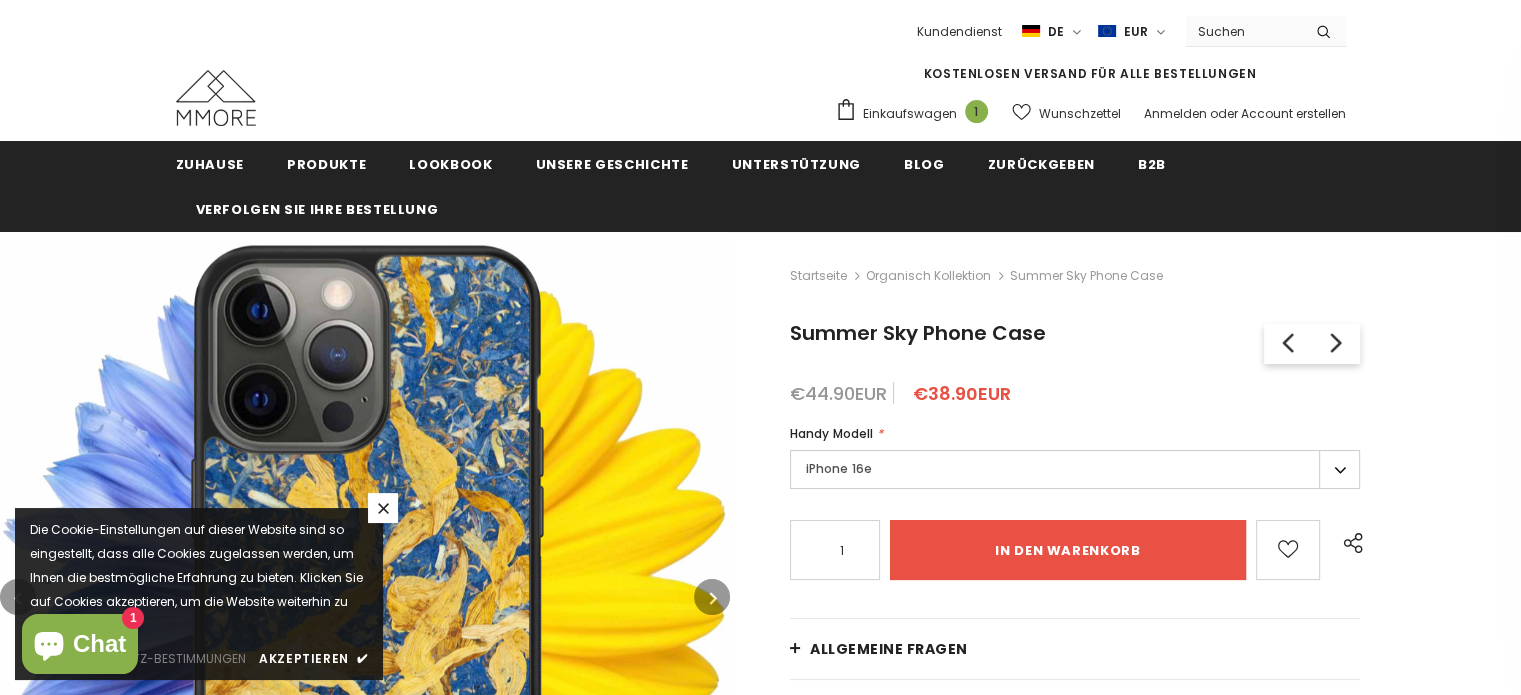 click 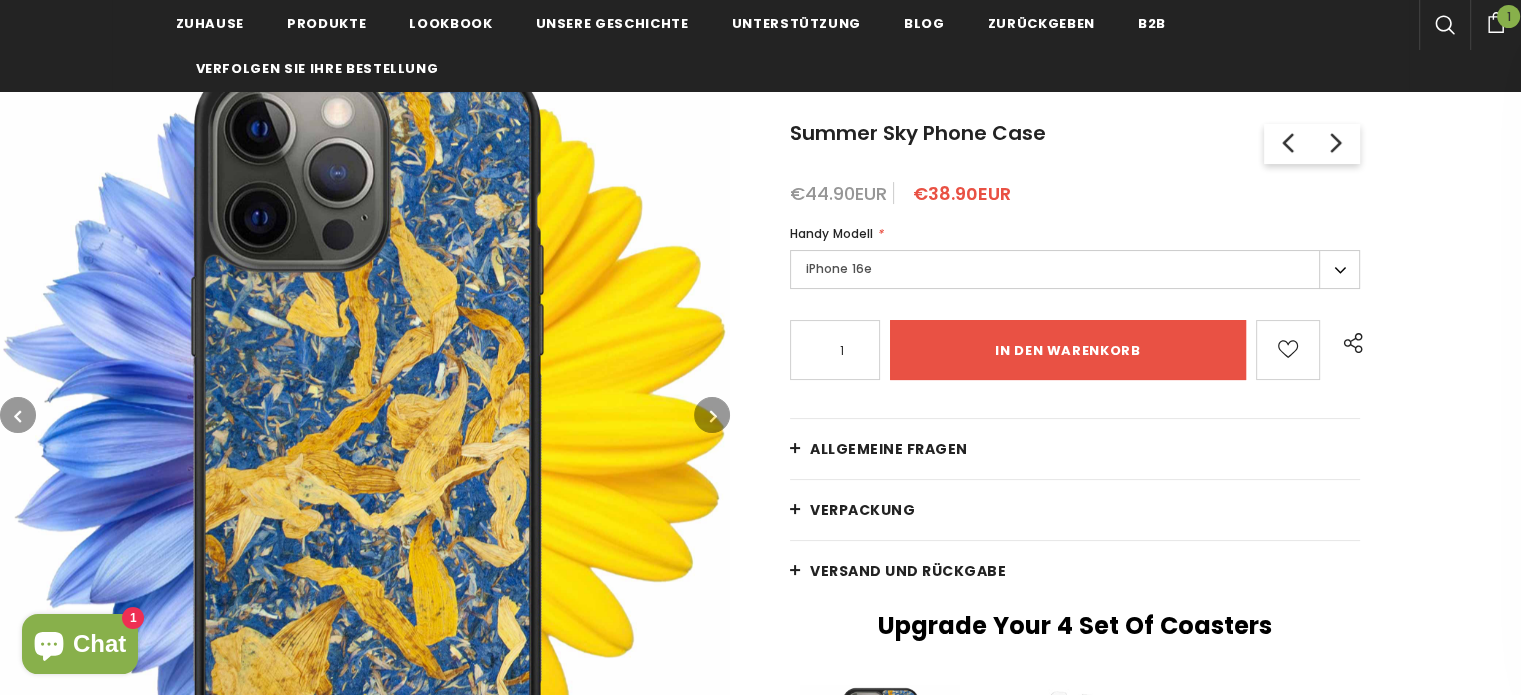 scroll, scrollTop: 100, scrollLeft: 0, axis: vertical 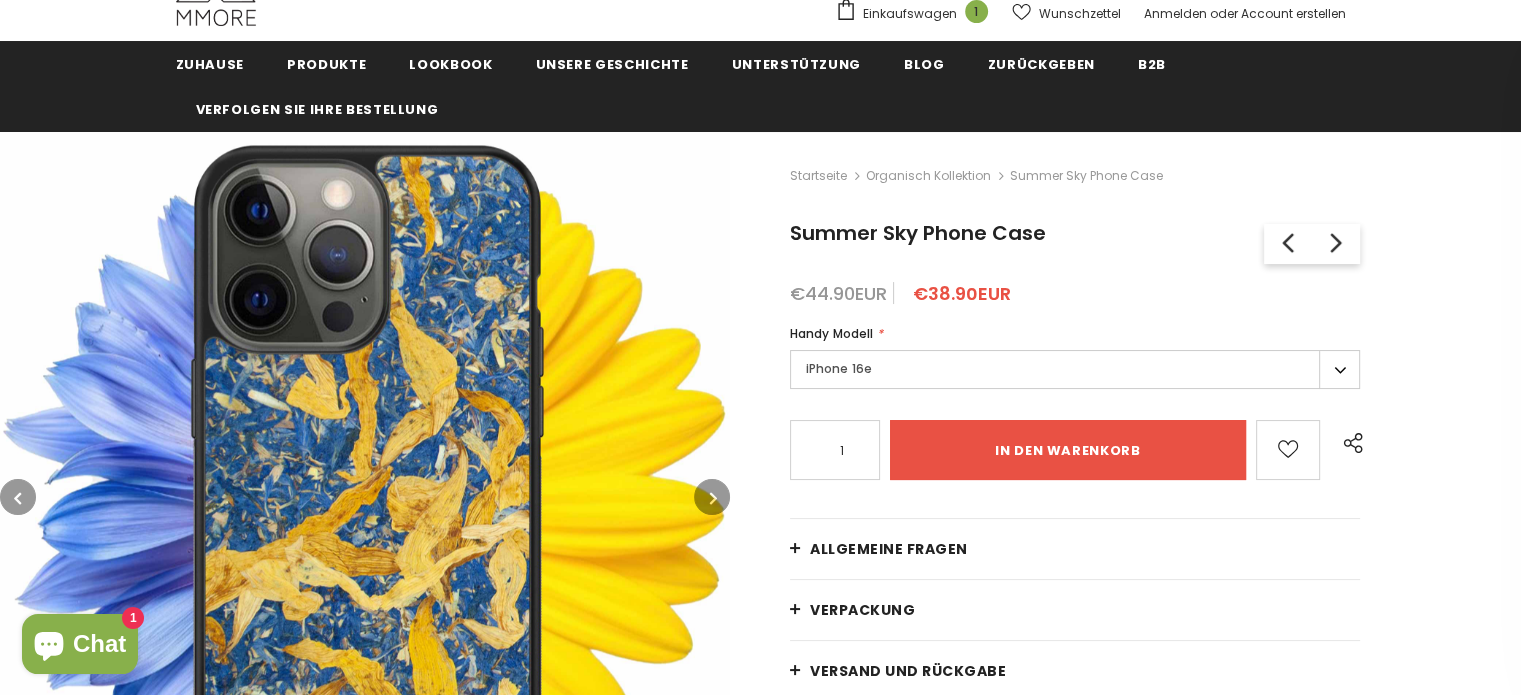 click on "iPhone 16e" at bounding box center [1075, 369] 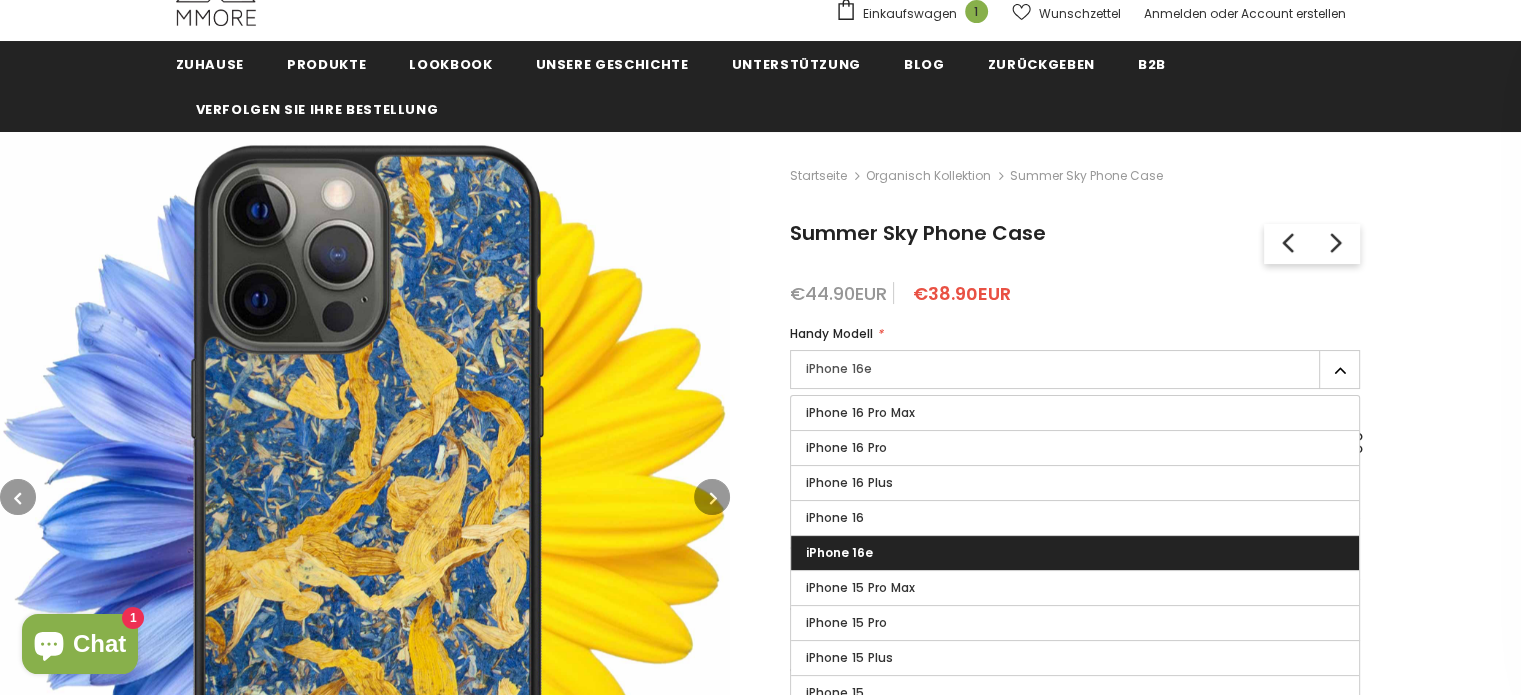 click on "iPhone 16e" at bounding box center [839, 552] 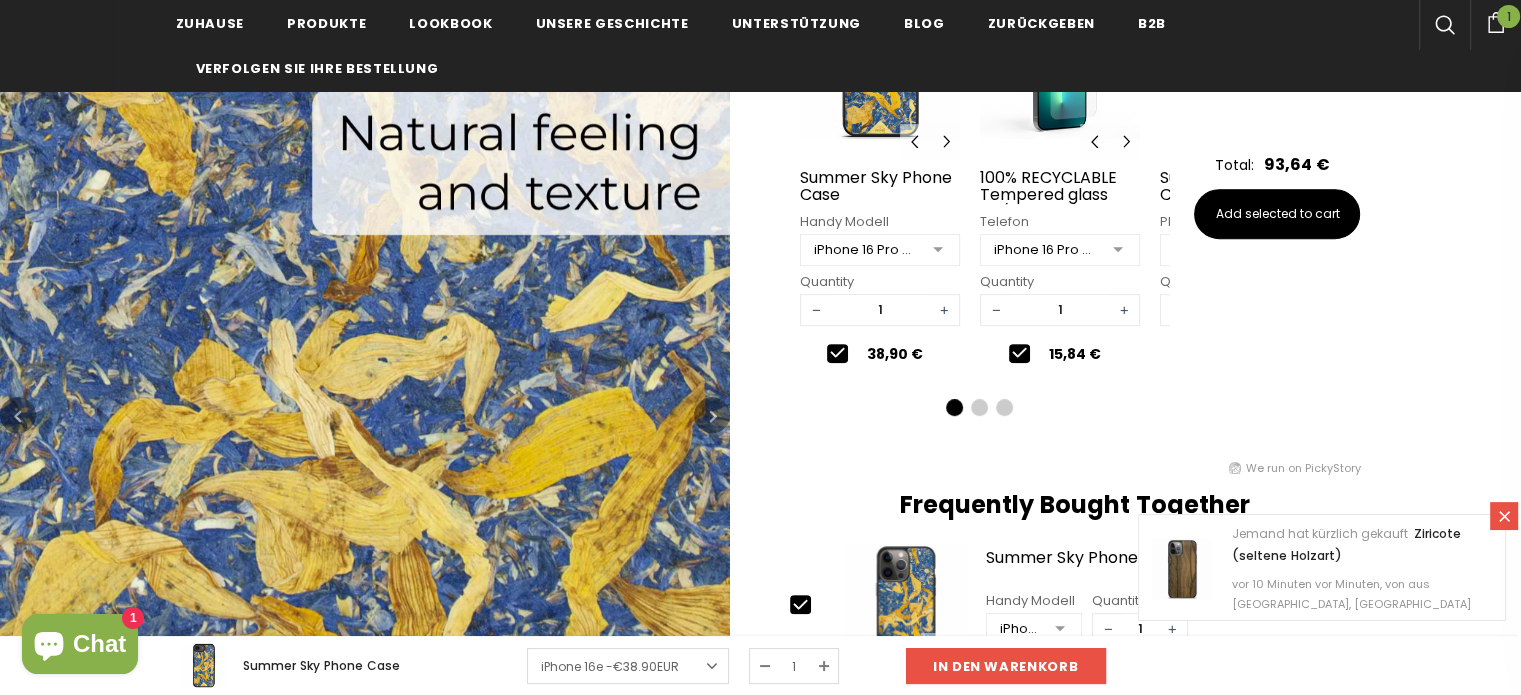 scroll, scrollTop: 900, scrollLeft: 0, axis: vertical 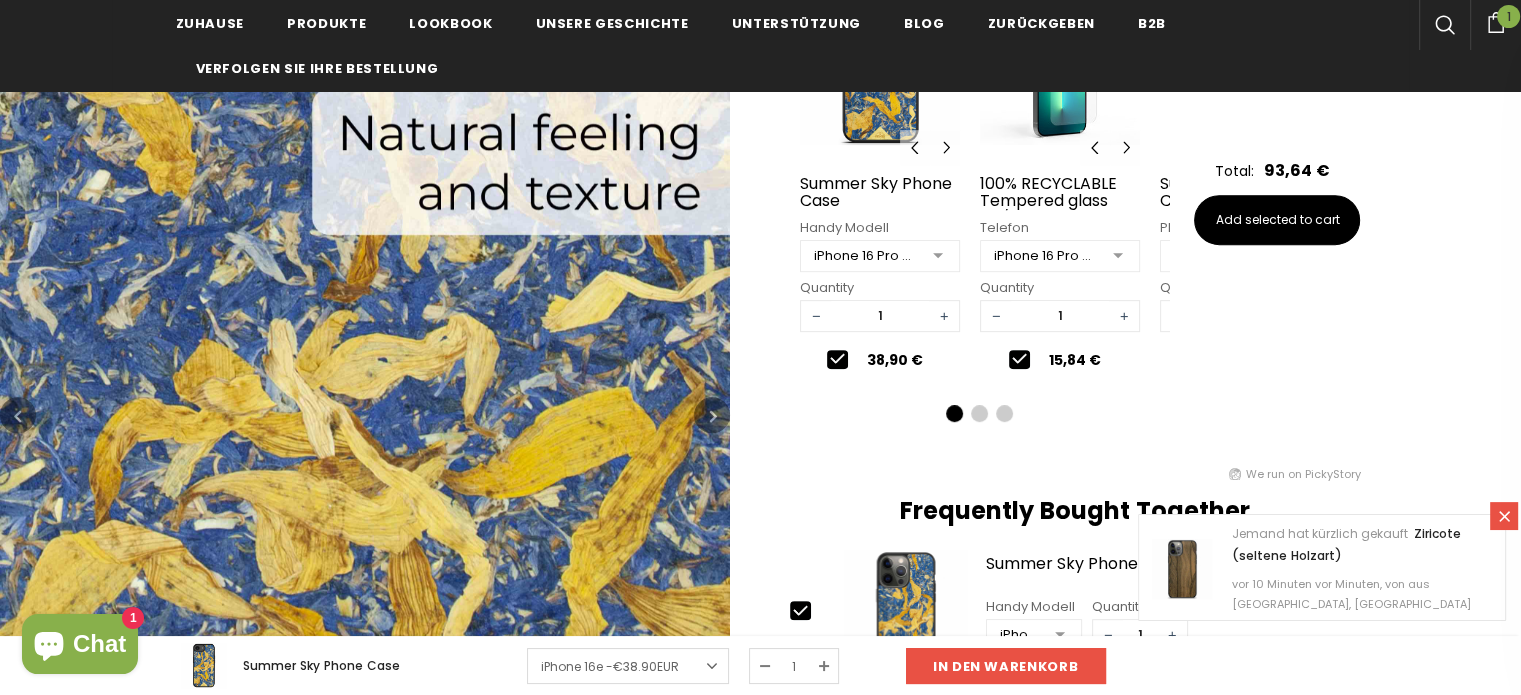 click at bounding box center [713, 416] 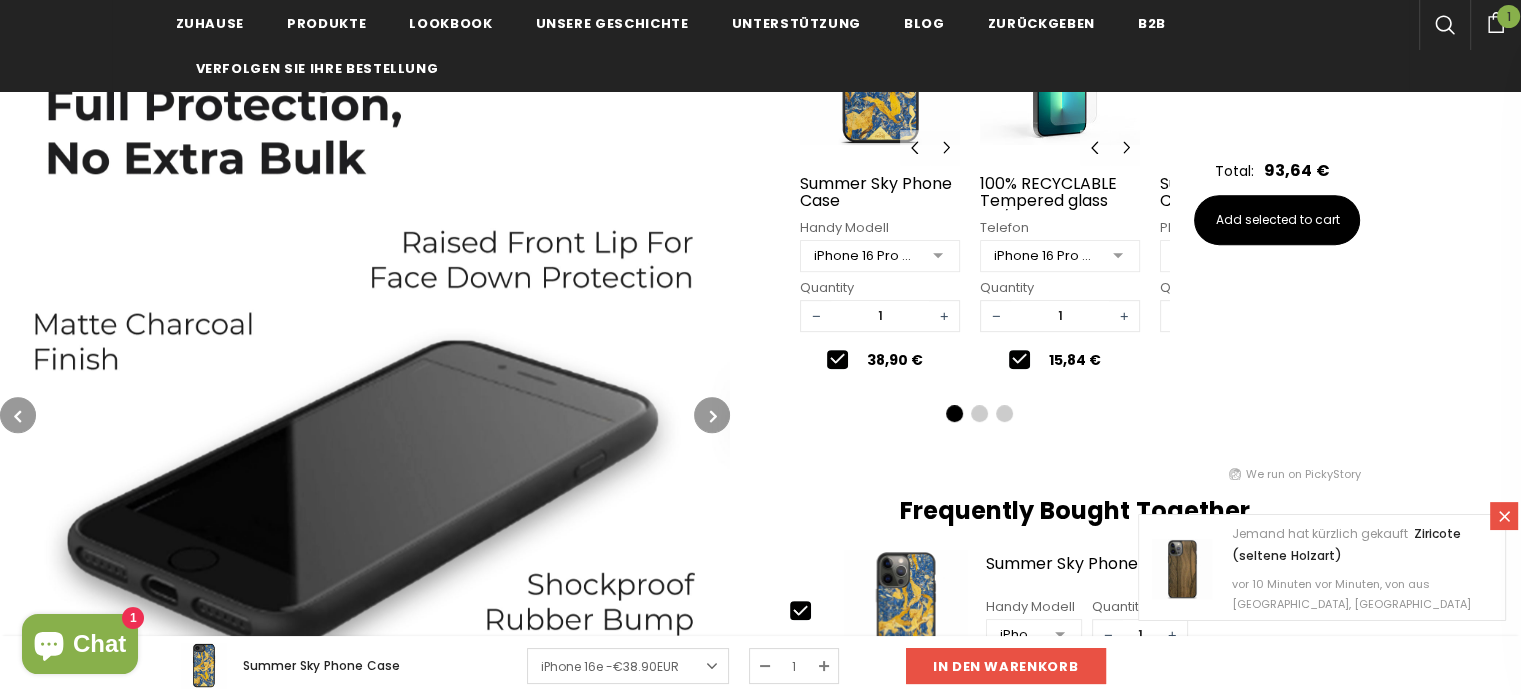 click at bounding box center [713, 416] 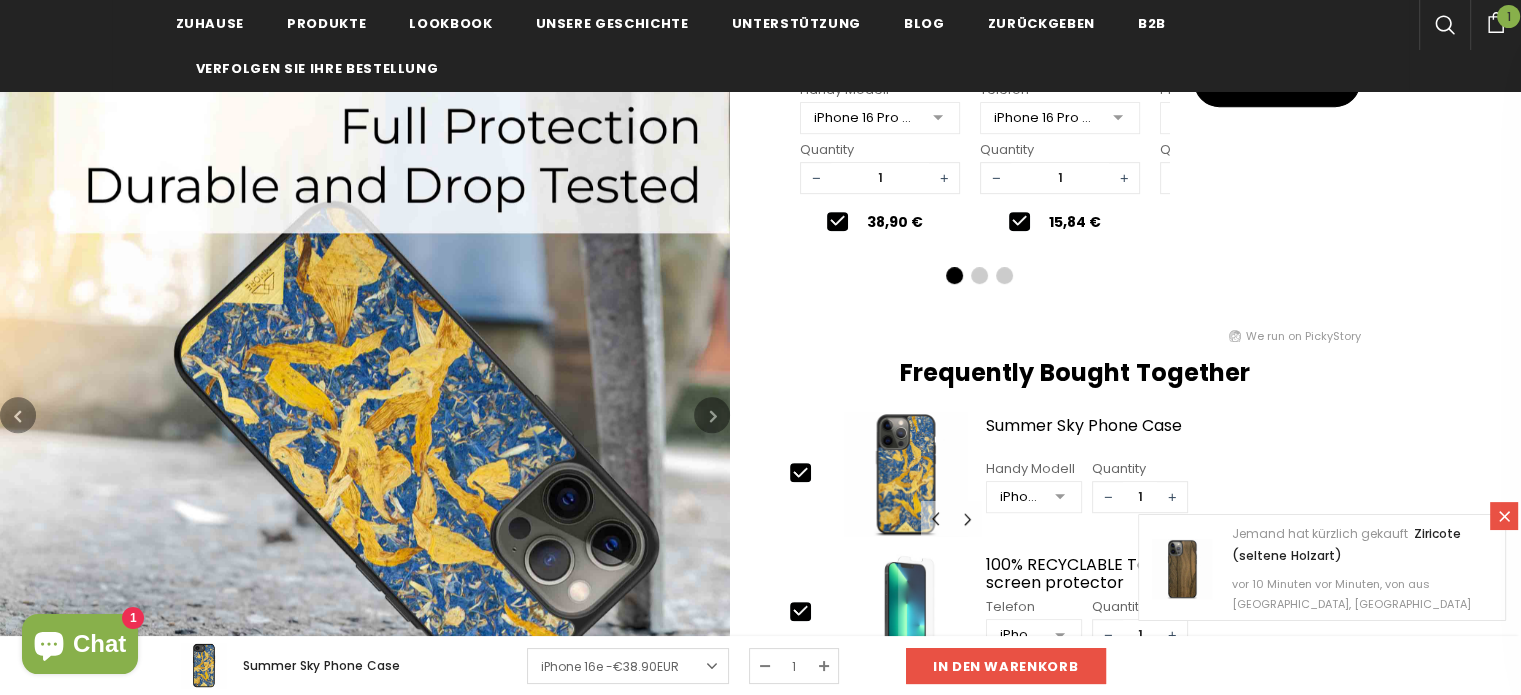 scroll, scrollTop: 1100, scrollLeft: 0, axis: vertical 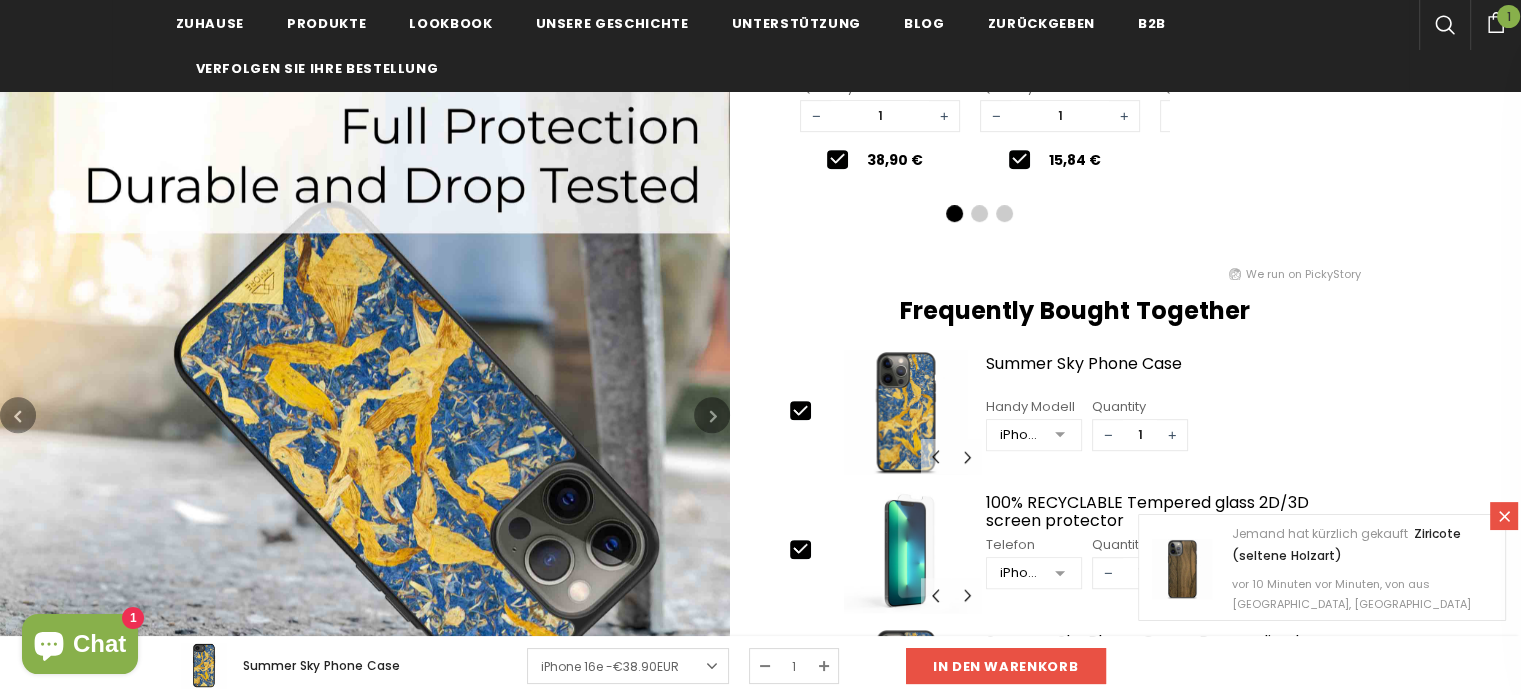 click at bounding box center (713, 416) 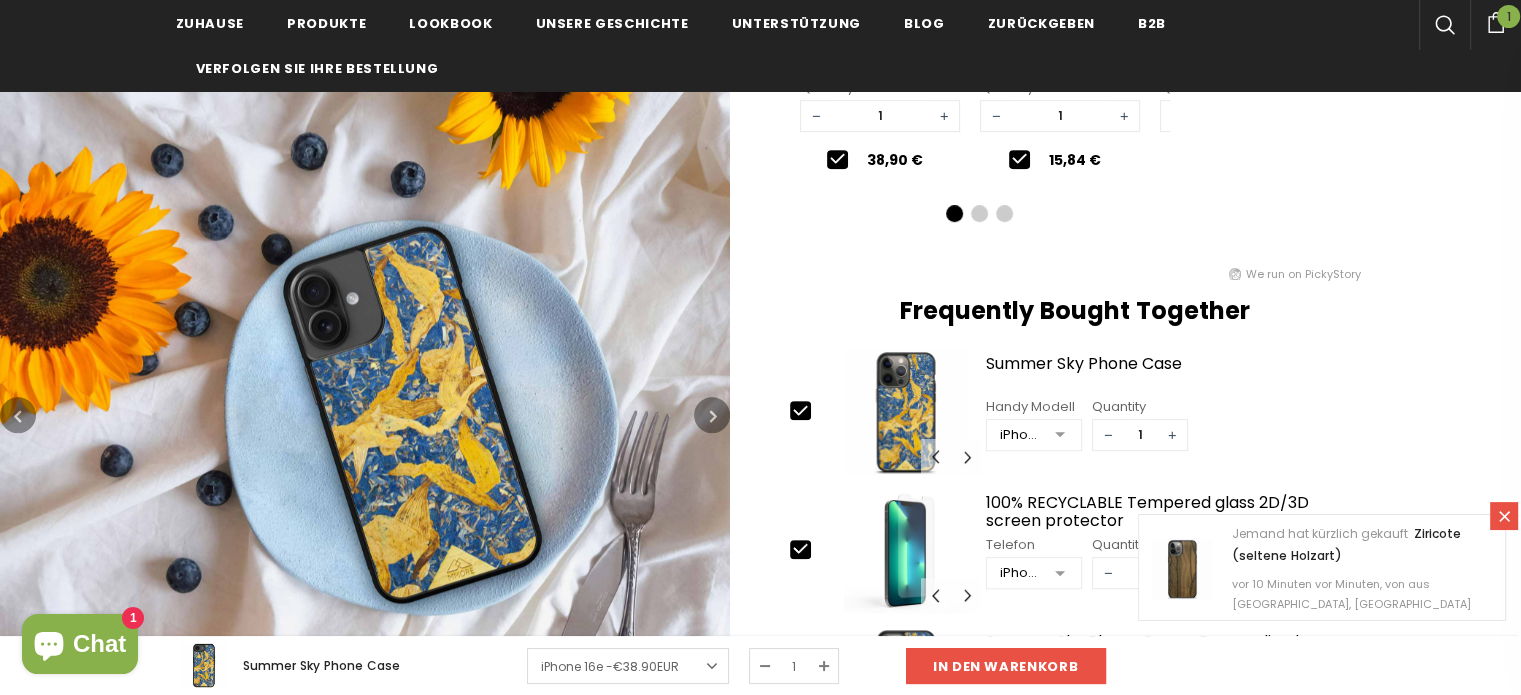 click at bounding box center [713, 416] 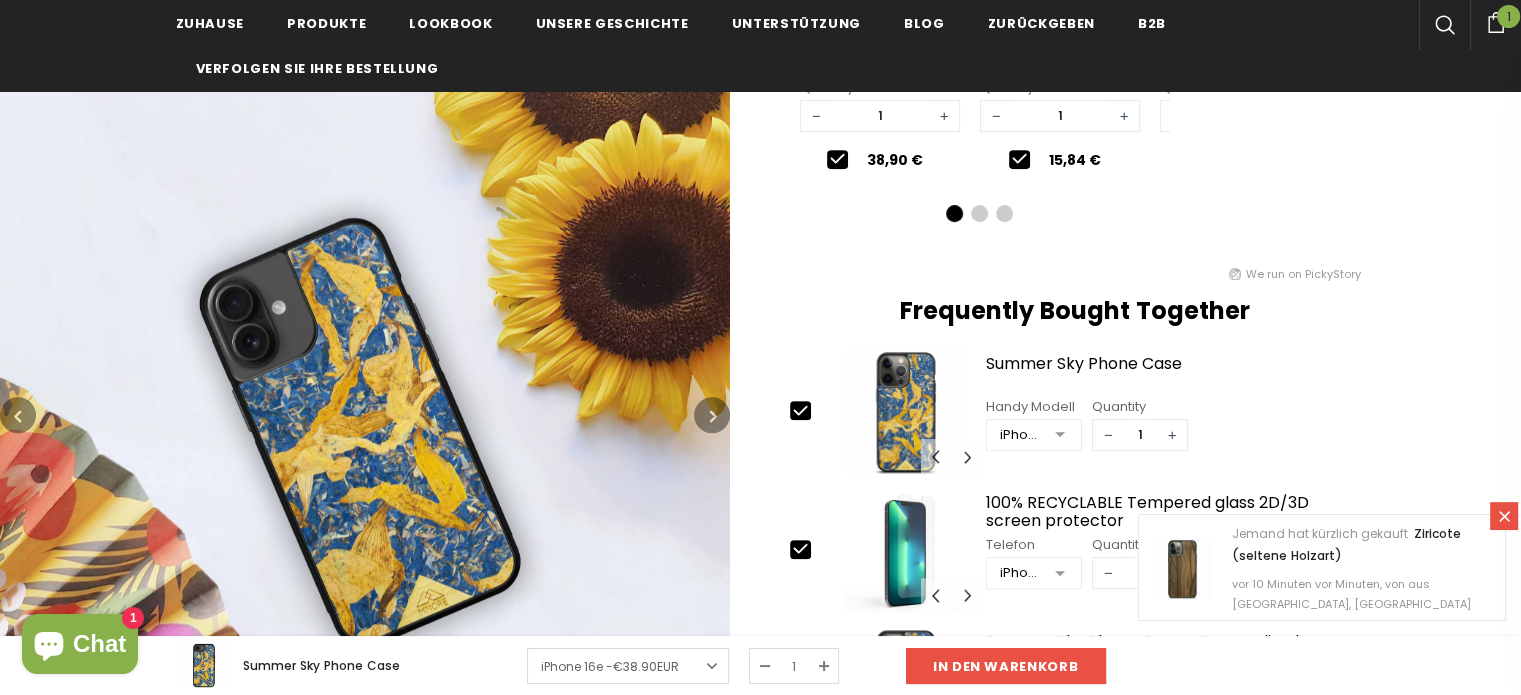 click at bounding box center (713, 416) 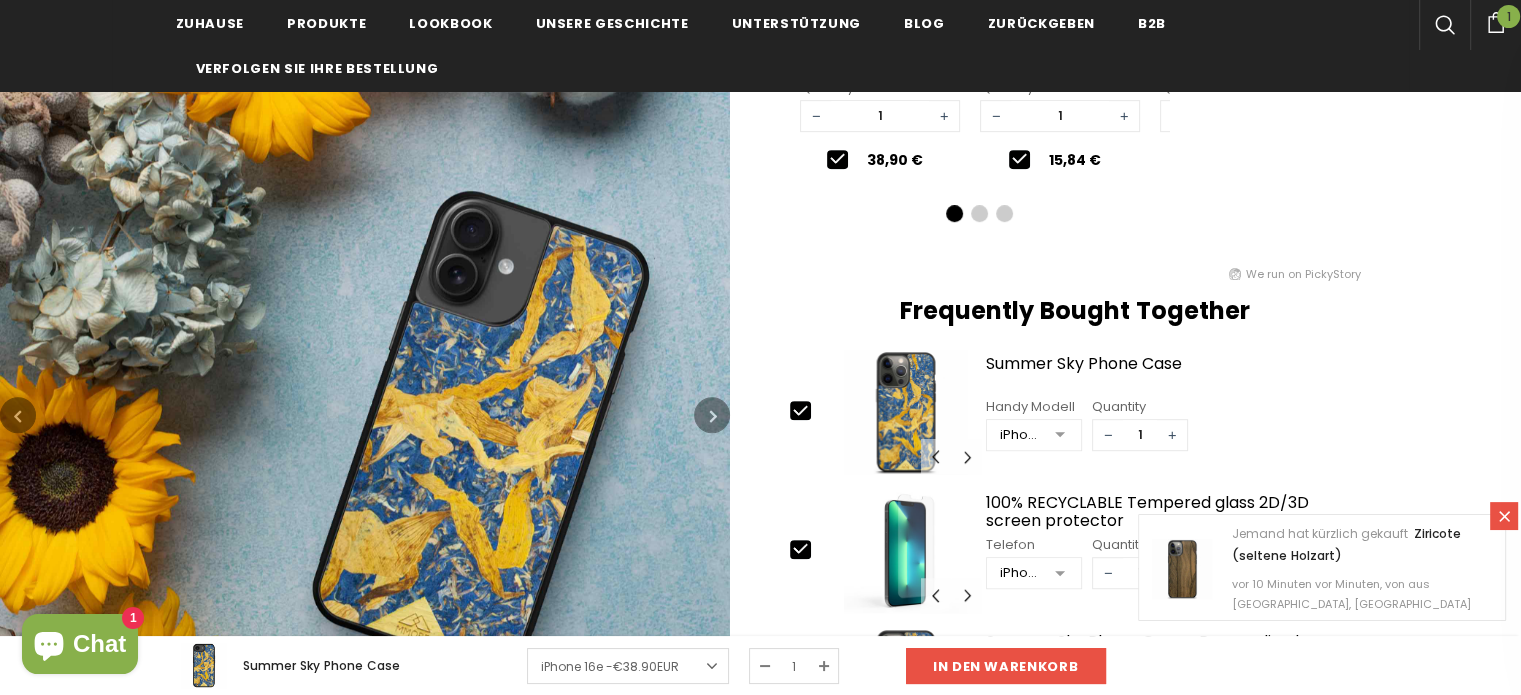 click at bounding box center [713, 416] 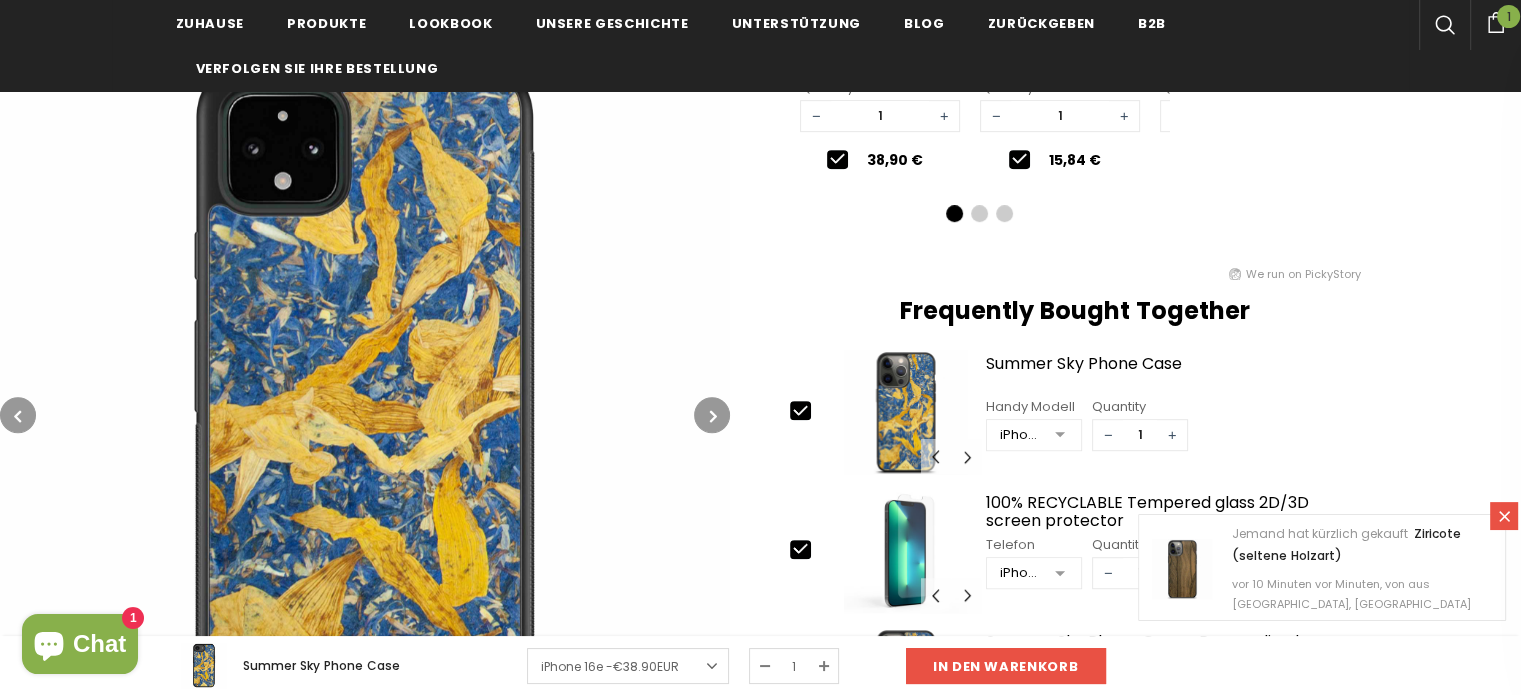 click at bounding box center [713, 416] 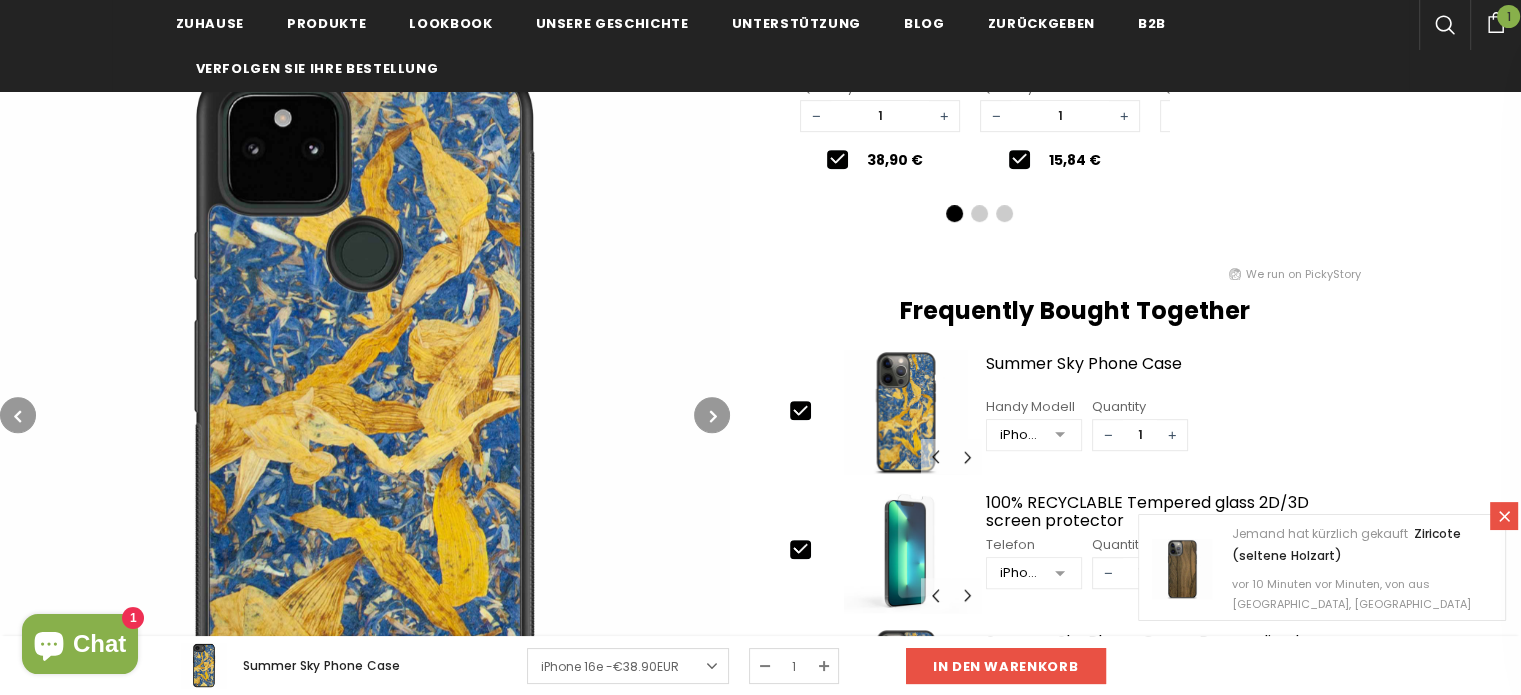 click at bounding box center (713, 416) 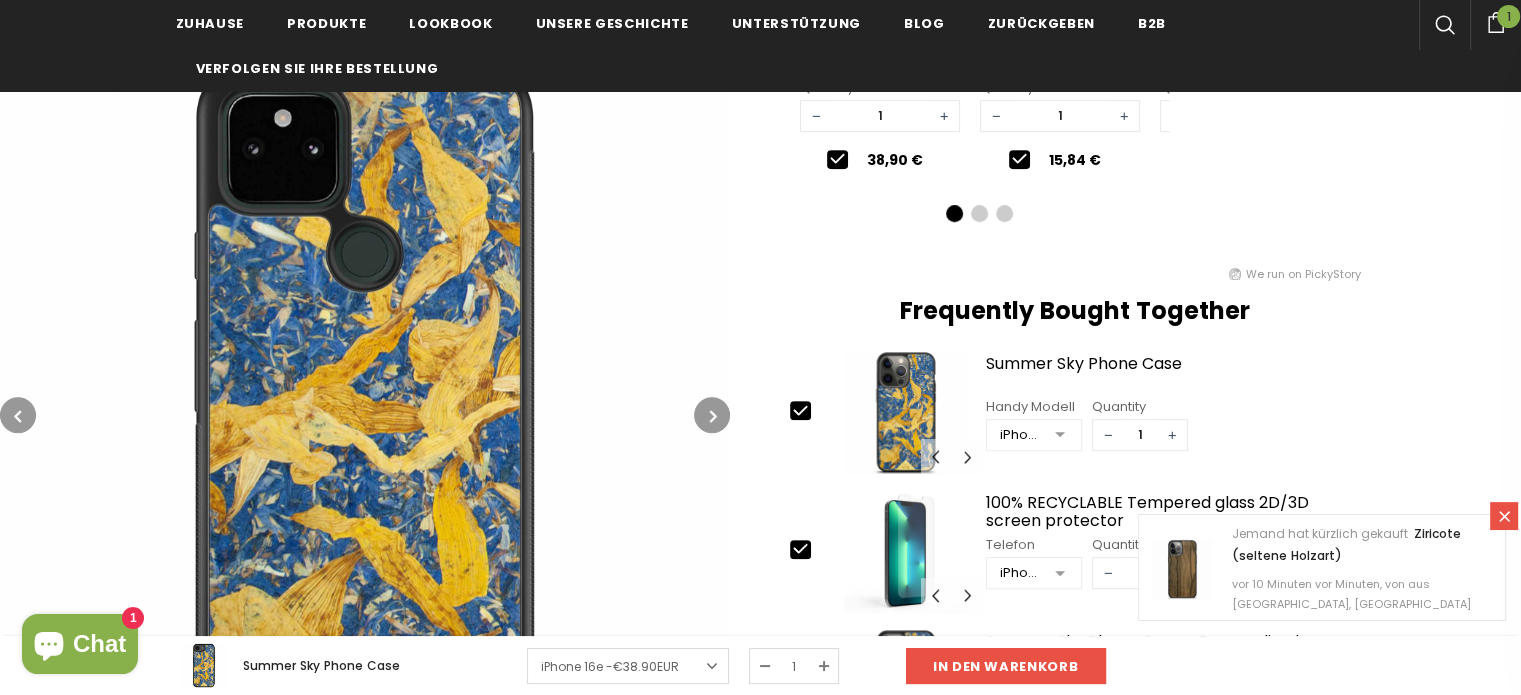 click at bounding box center (713, 416) 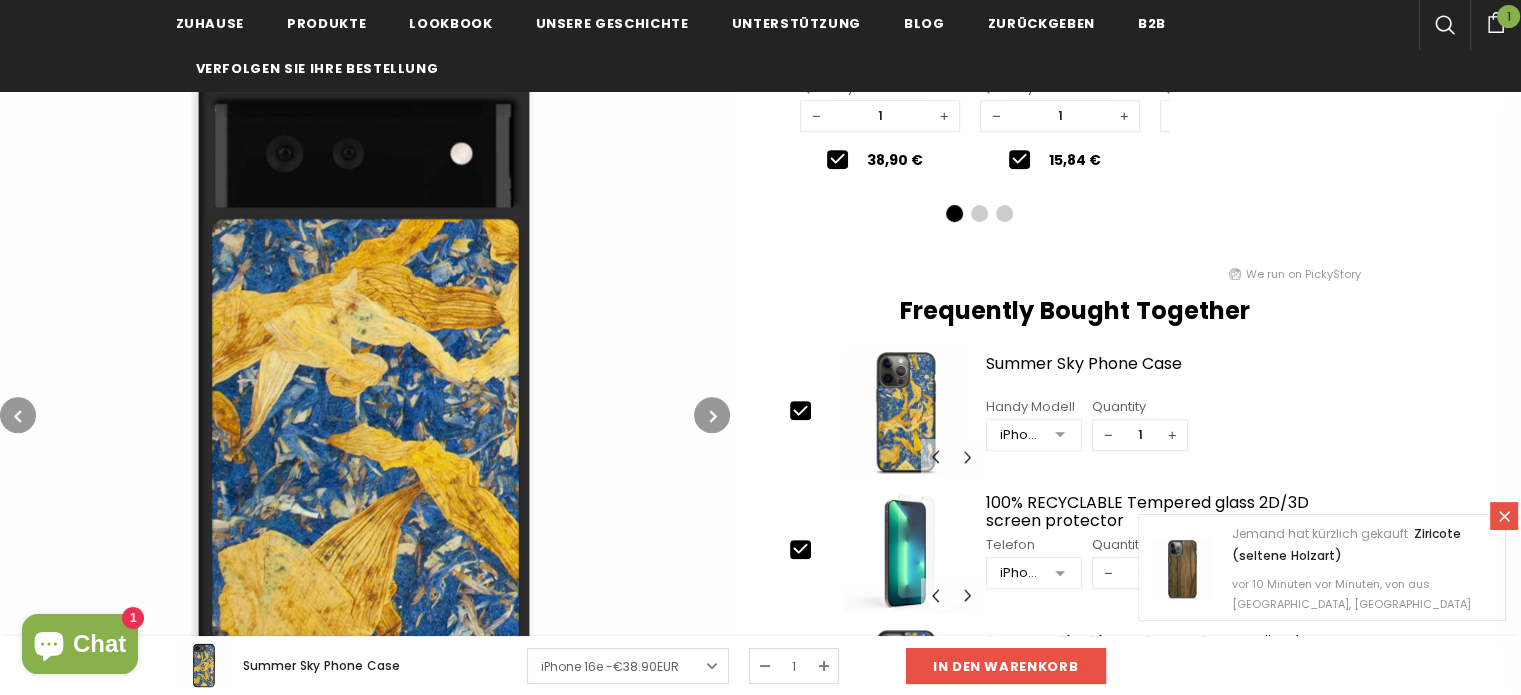 click at bounding box center [713, 416] 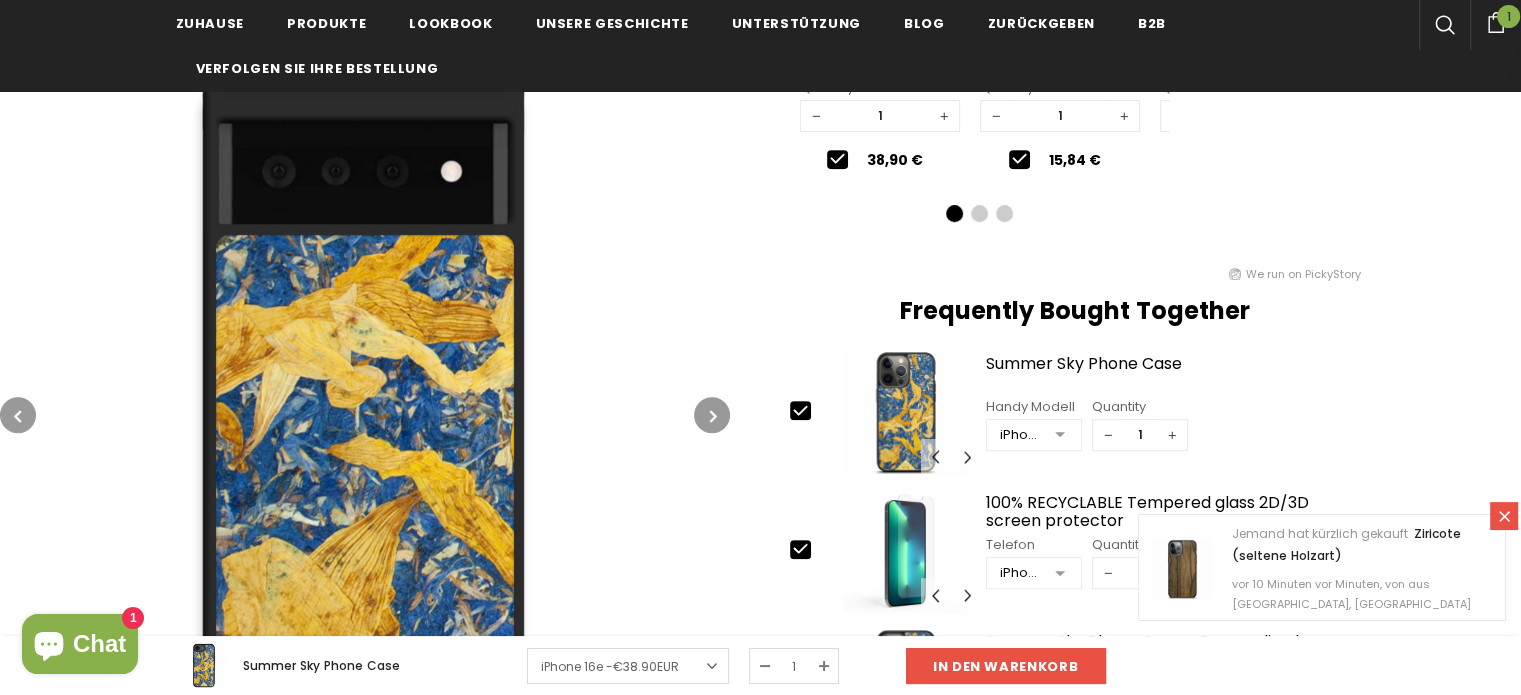 click at bounding box center (713, 416) 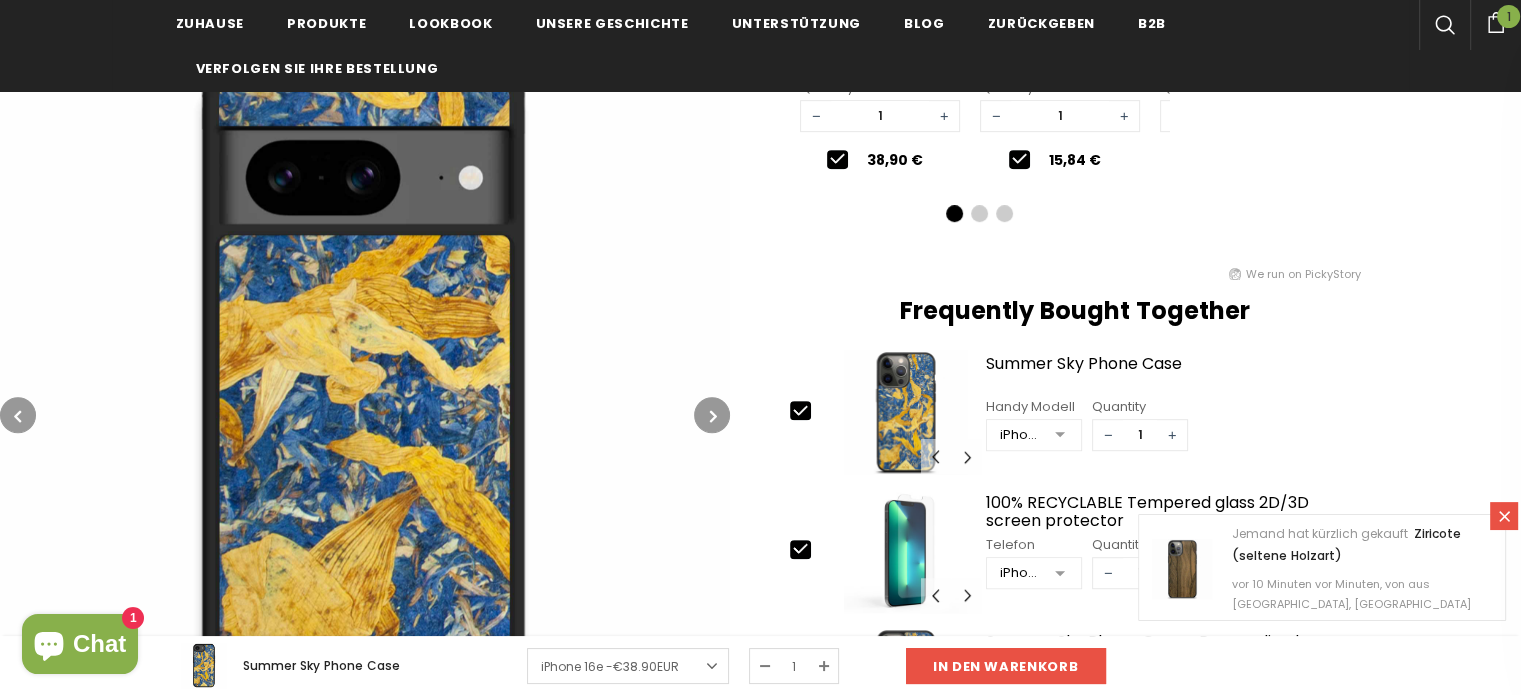 click at bounding box center (713, 416) 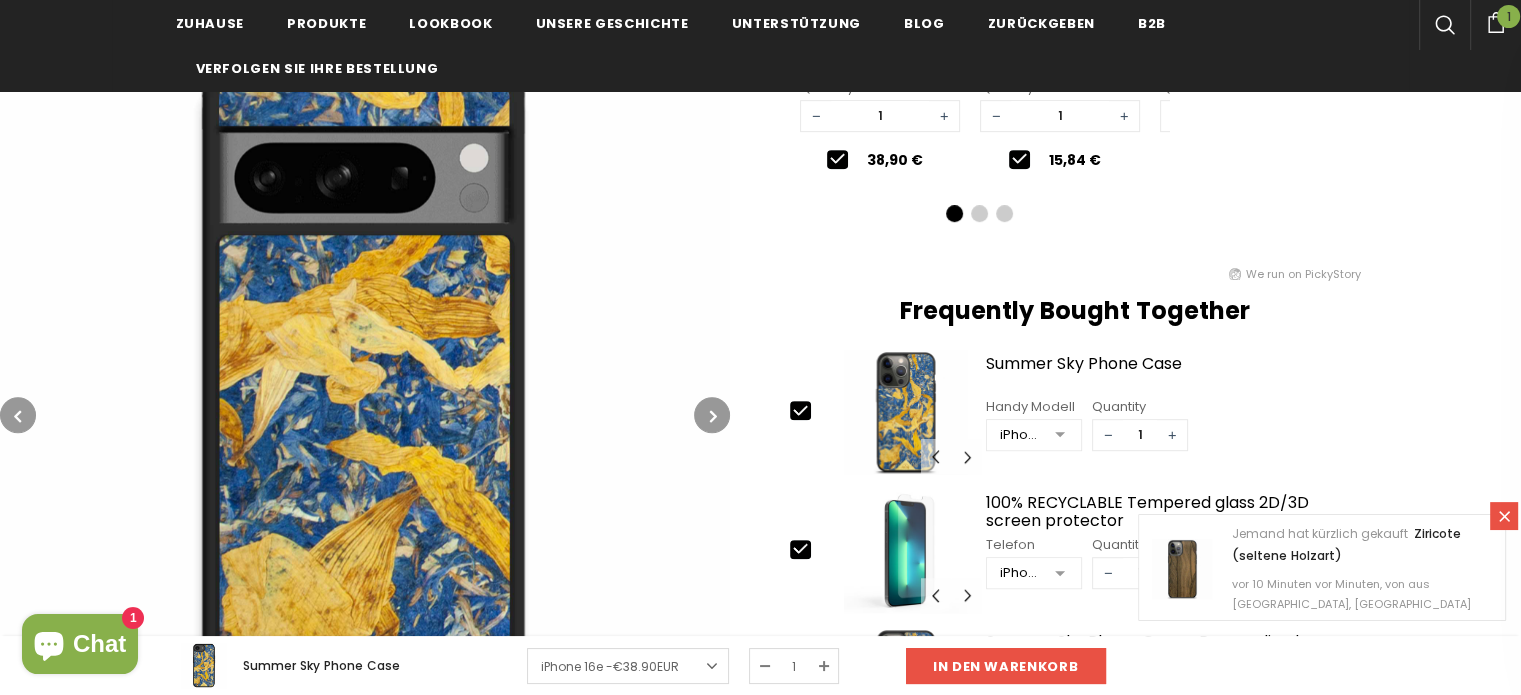 click at bounding box center (713, 416) 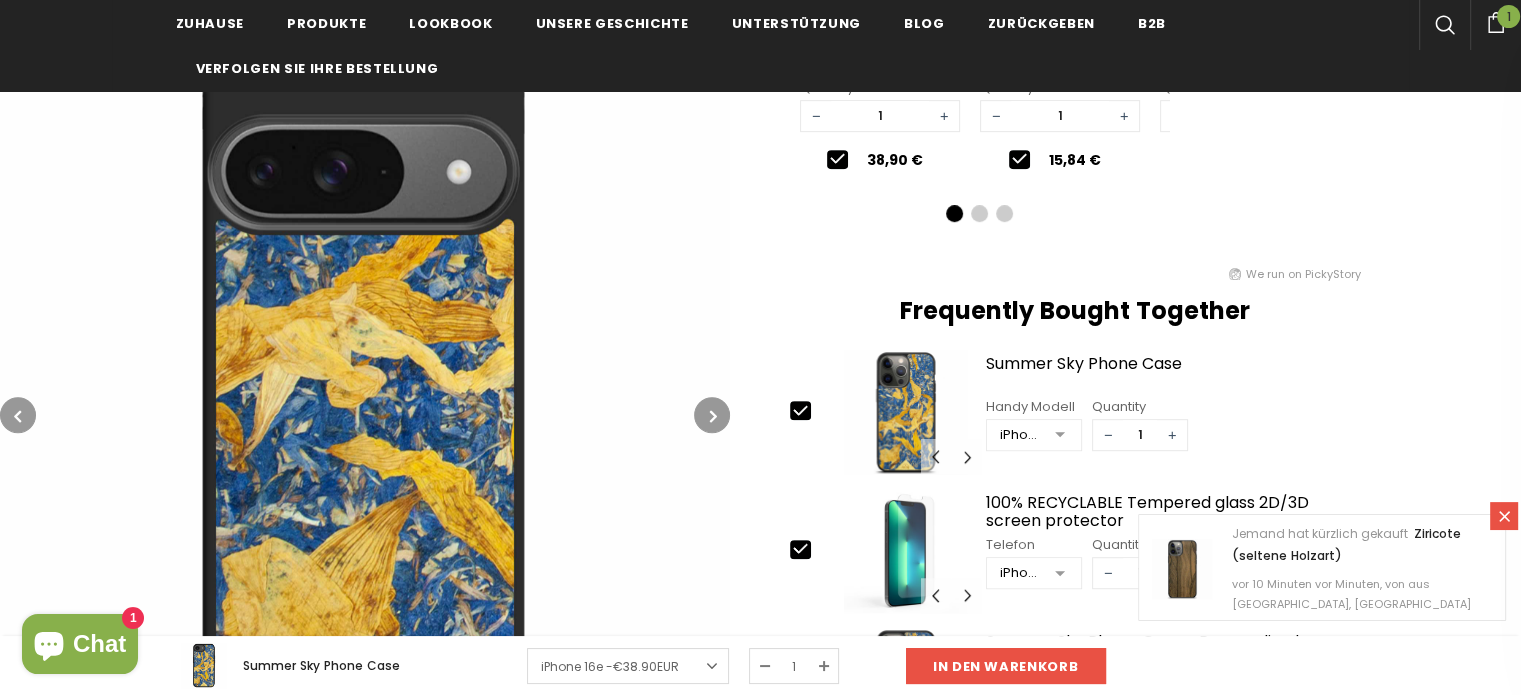 click at bounding box center [713, 416] 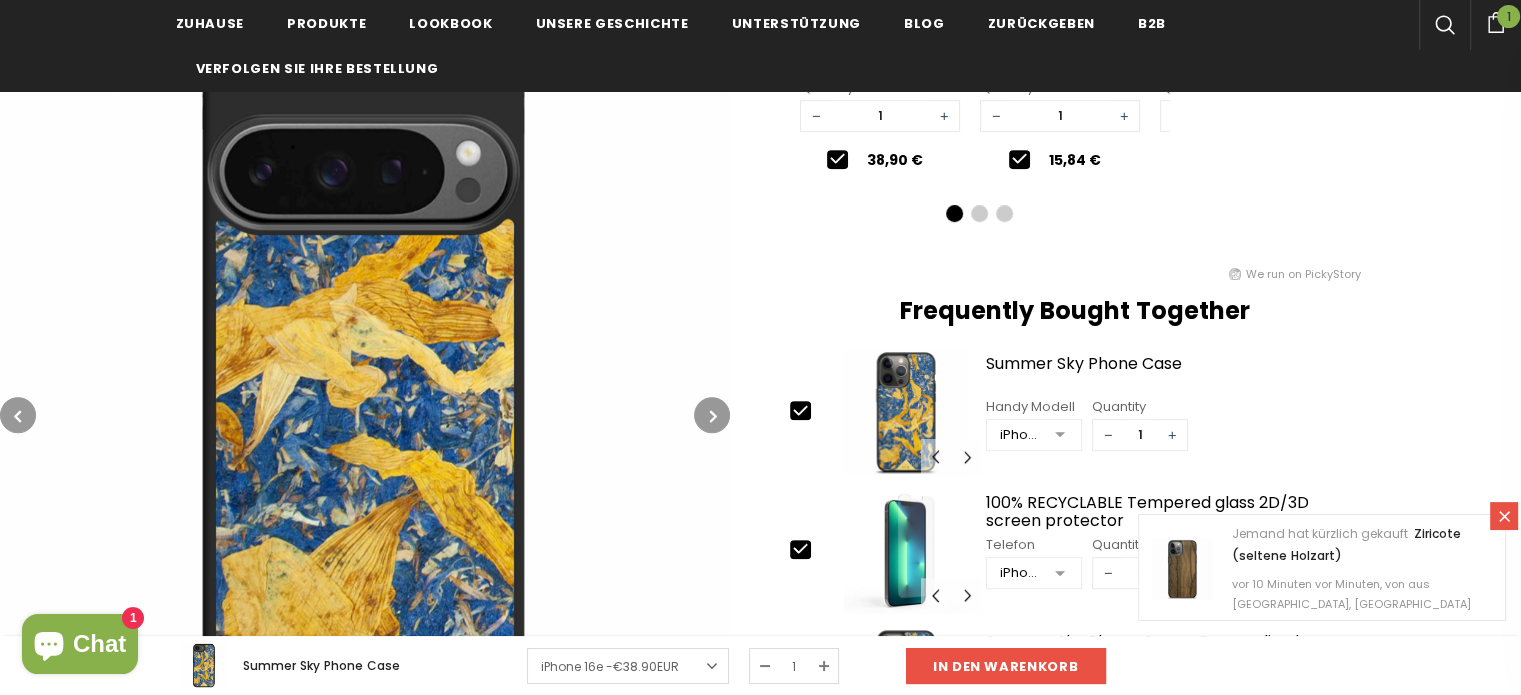 click at bounding box center [713, 416] 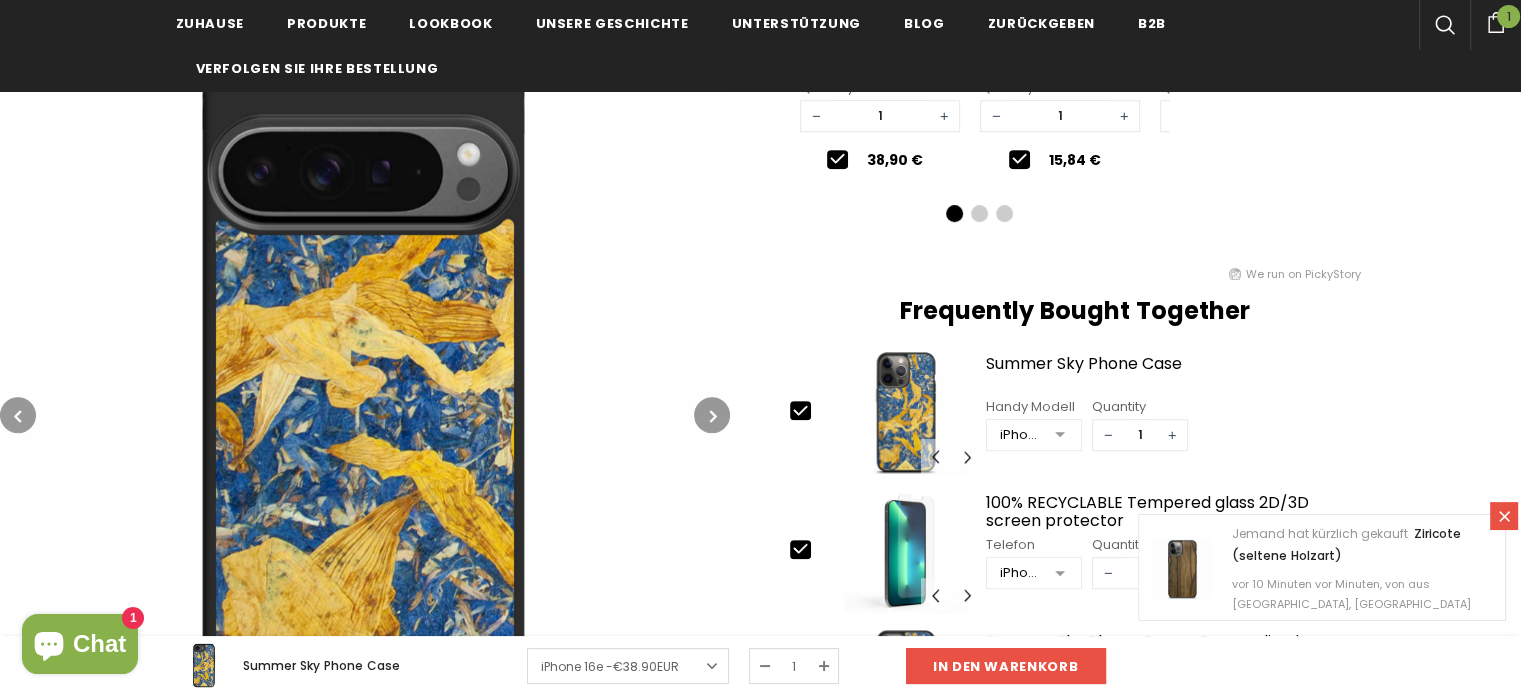 click at bounding box center [713, 416] 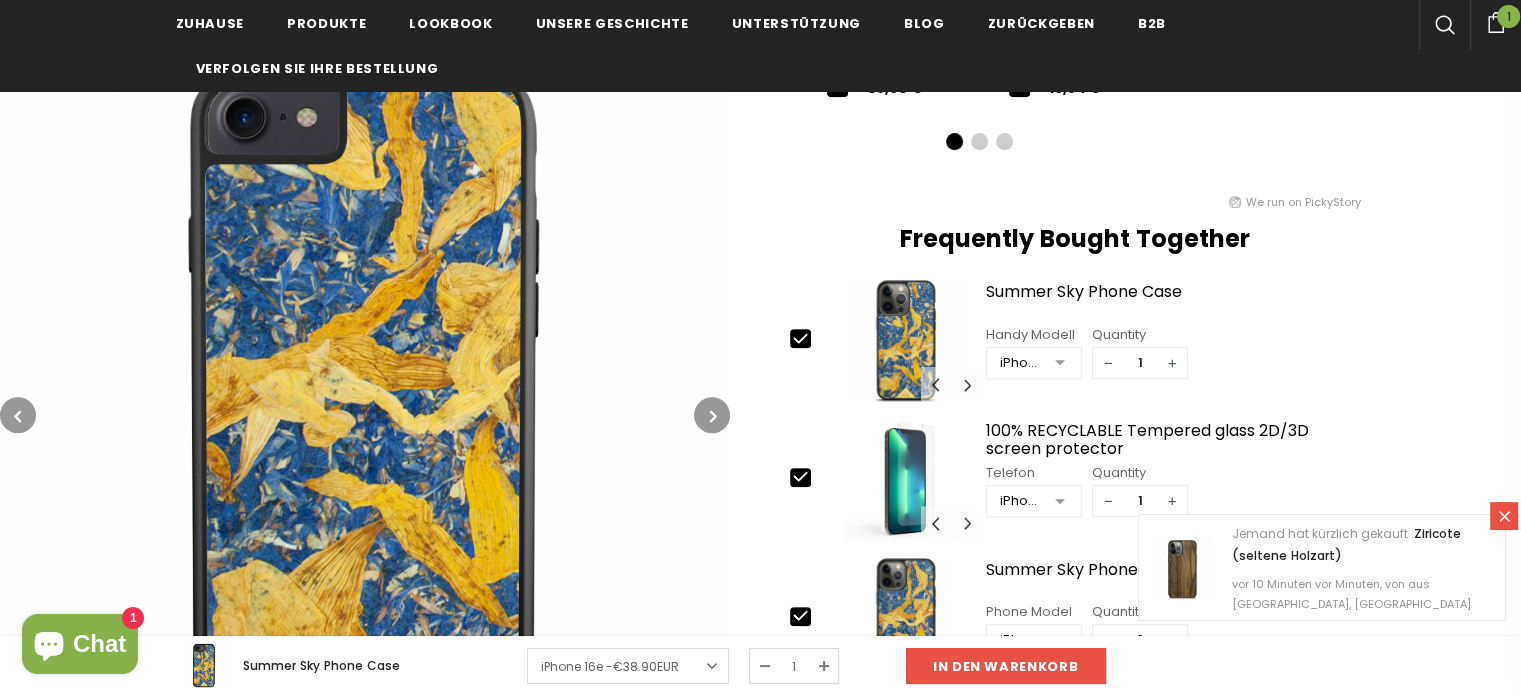 scroll, scrollTop: 1200, scrollLeft: 0, axis: vertical 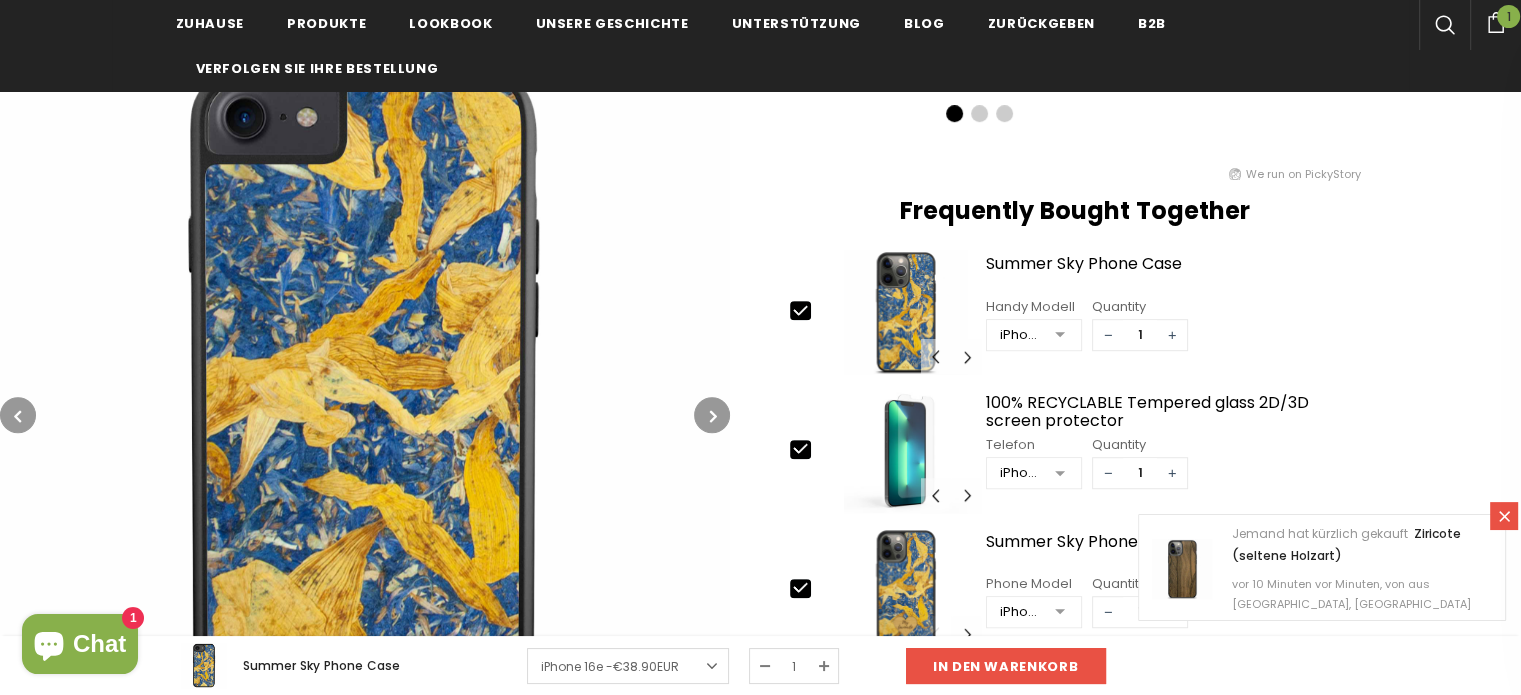 click at bounding box center [365, 415] 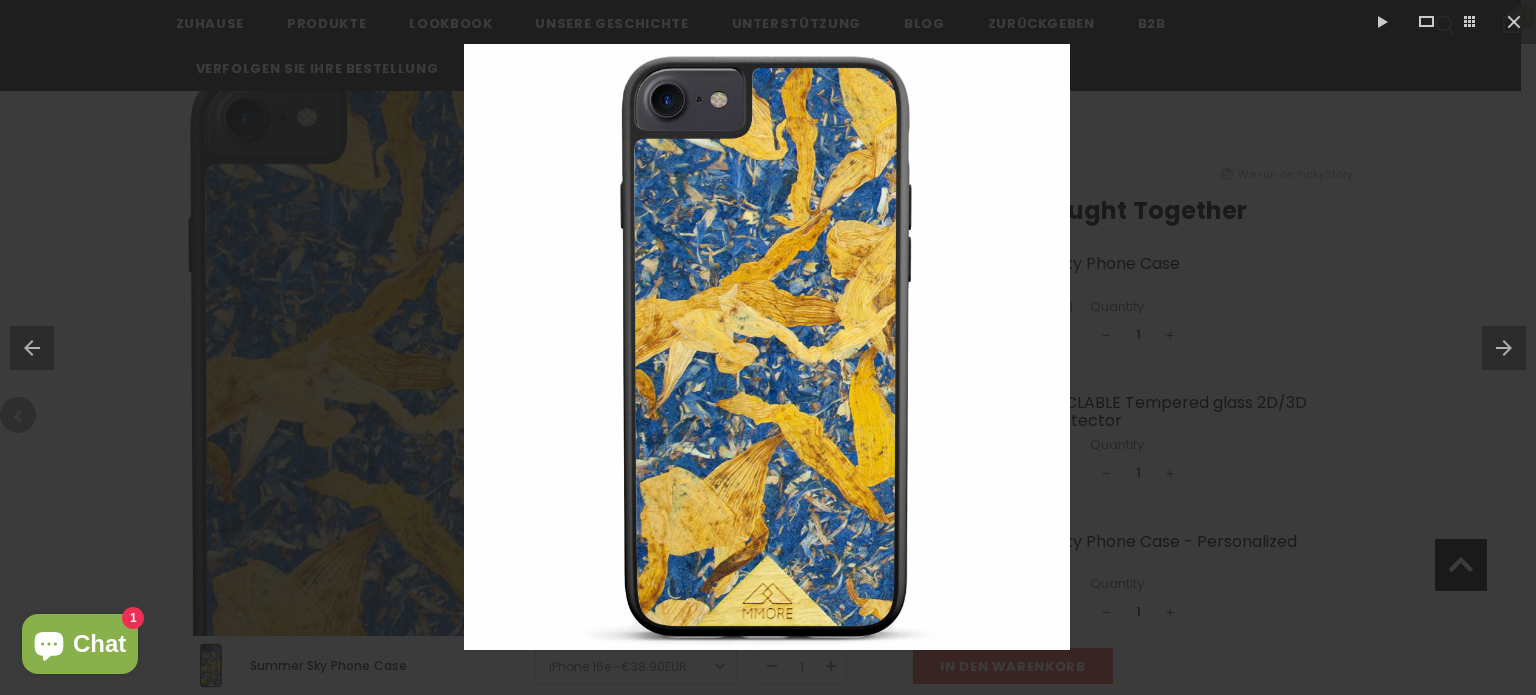 click at bounding box center [767, 347] 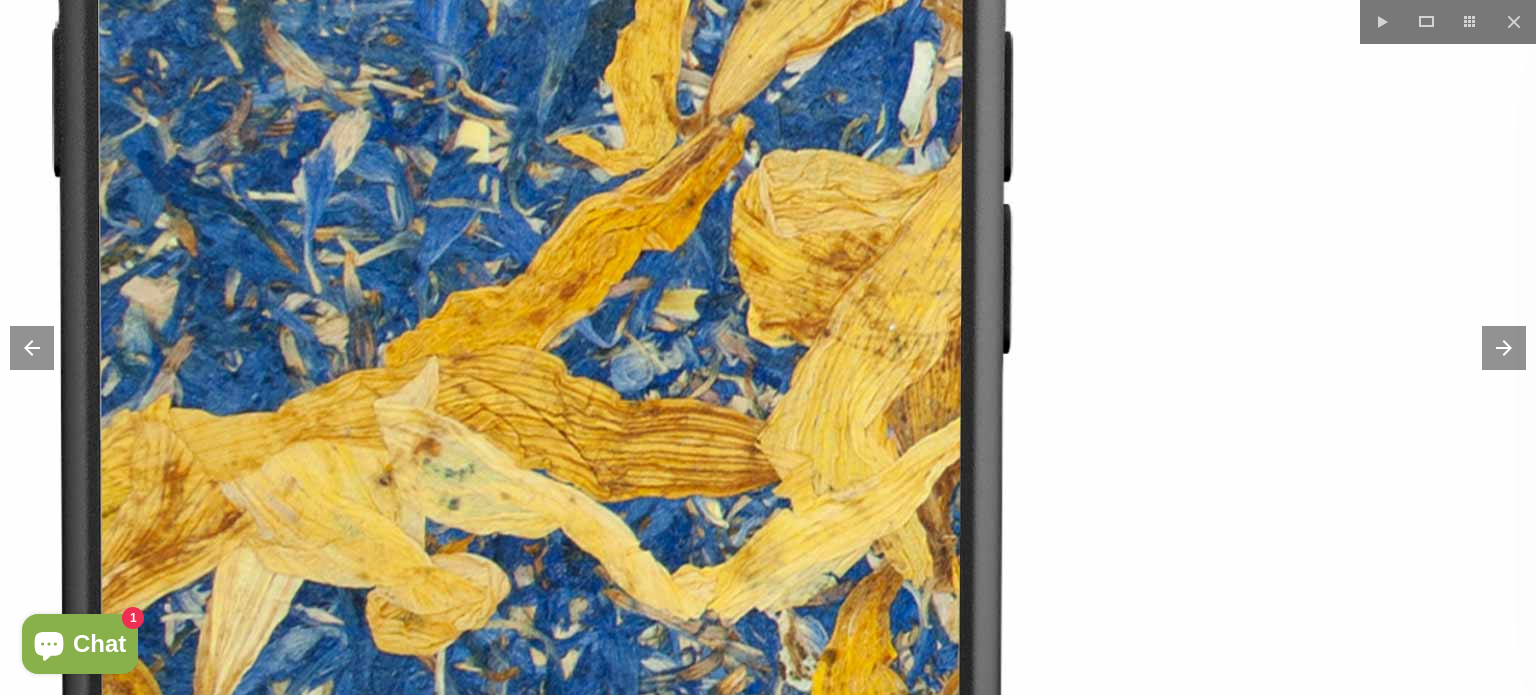 click at bounding box center (1509, 348) 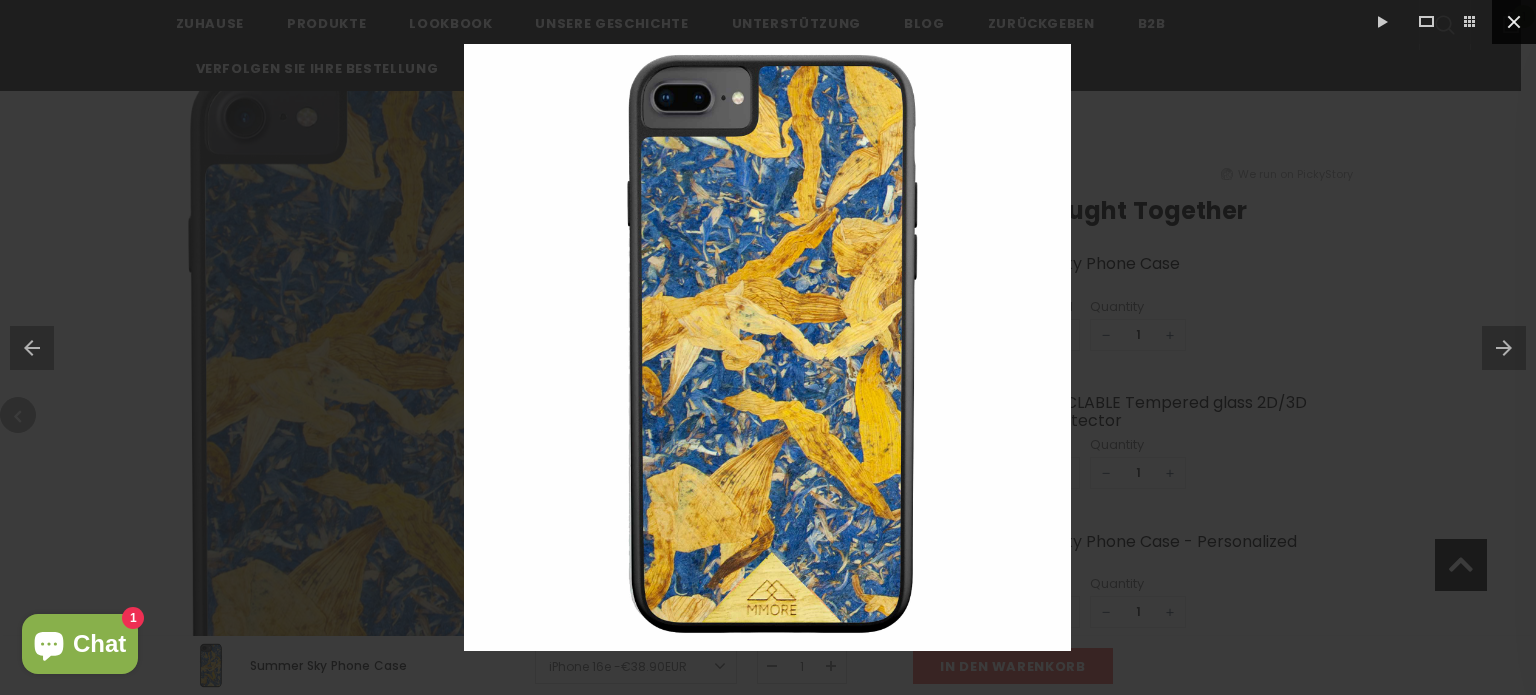 click at bounding box center (1514, 22) 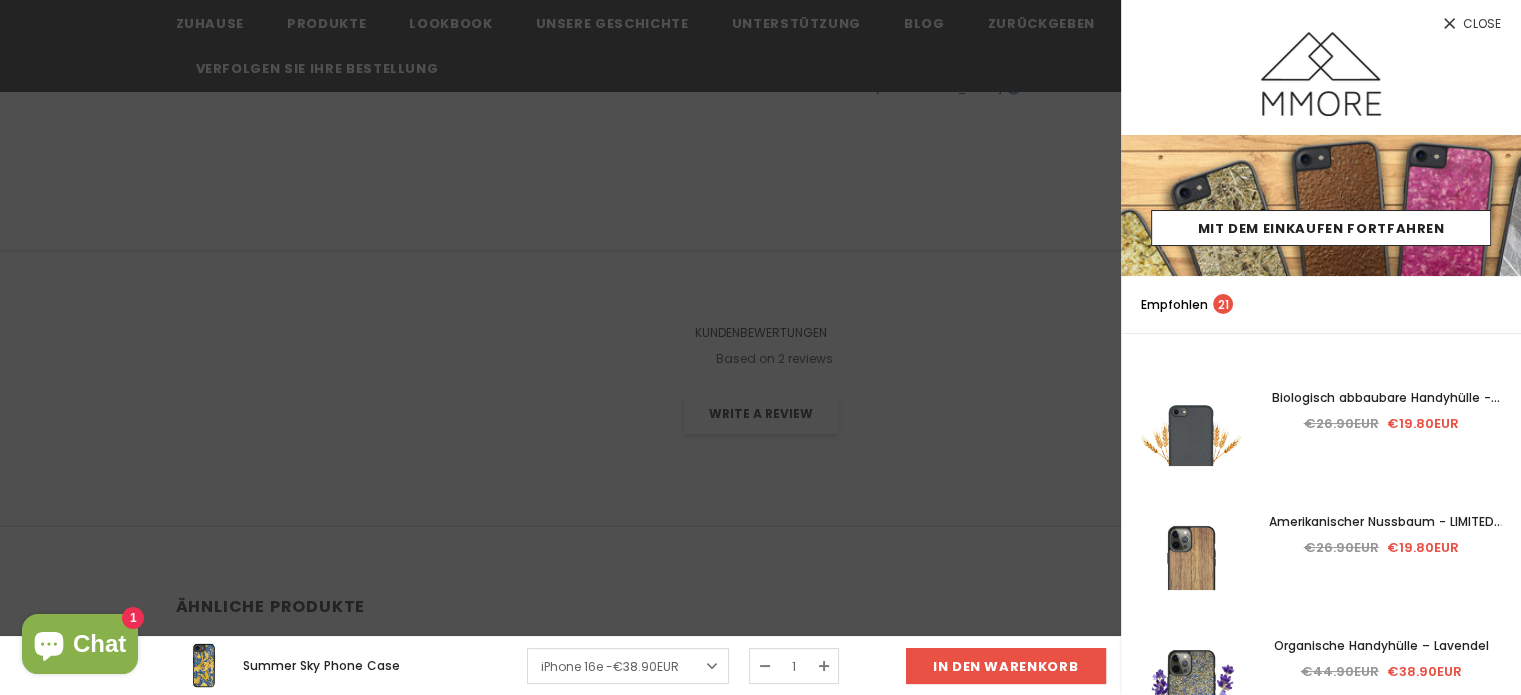 scroll, scrollTop: 1200, scrollLeft: 0, axis: vertical 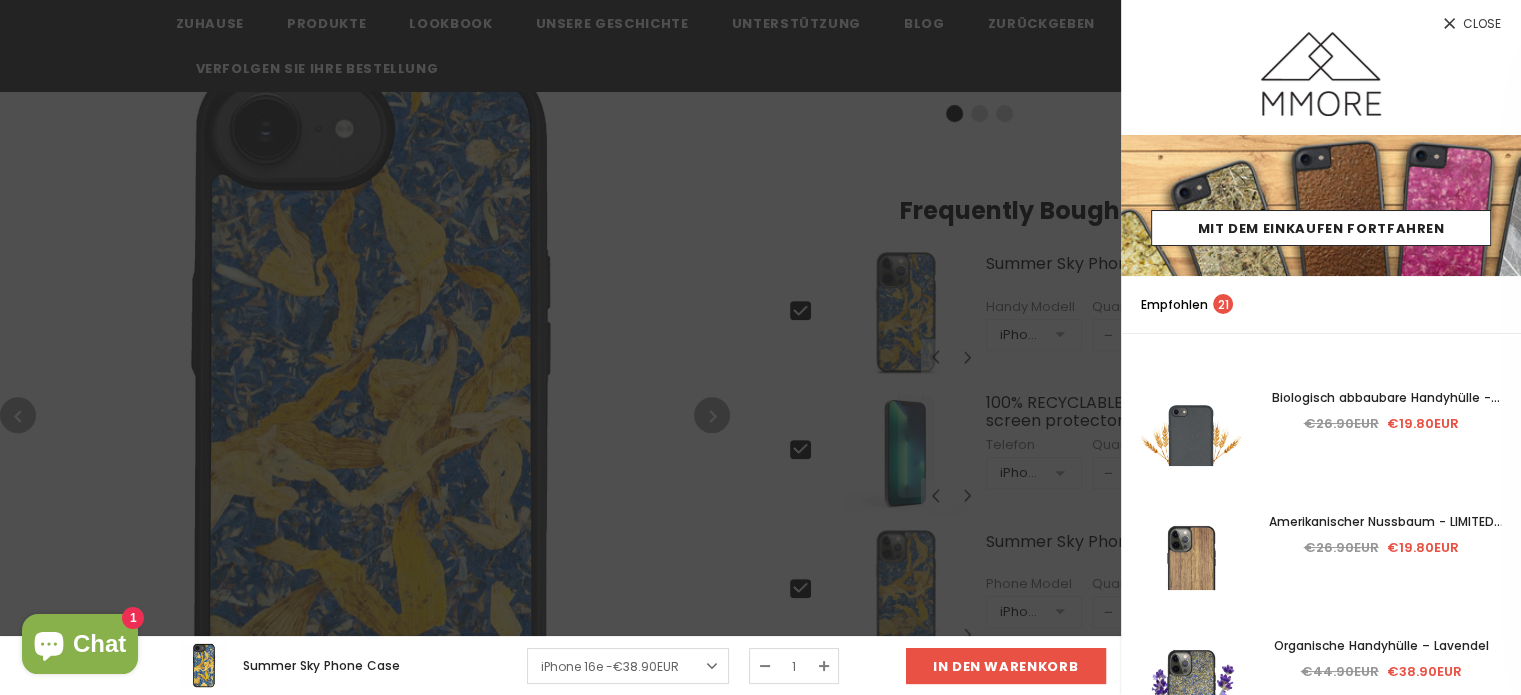 click on "Close" at bounding box center [1482, 24] 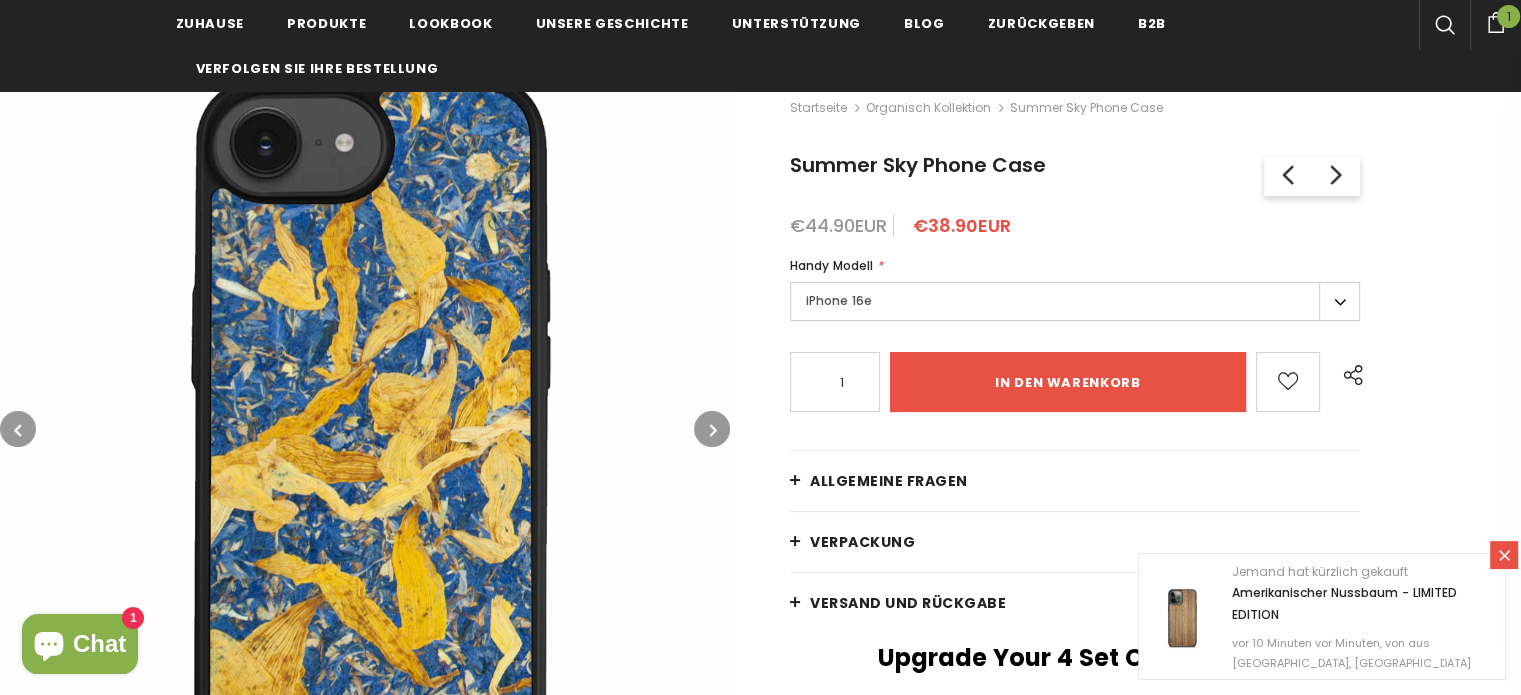 scroll, scrollTop: 200, scrollLeft: 0, axis: vertical 